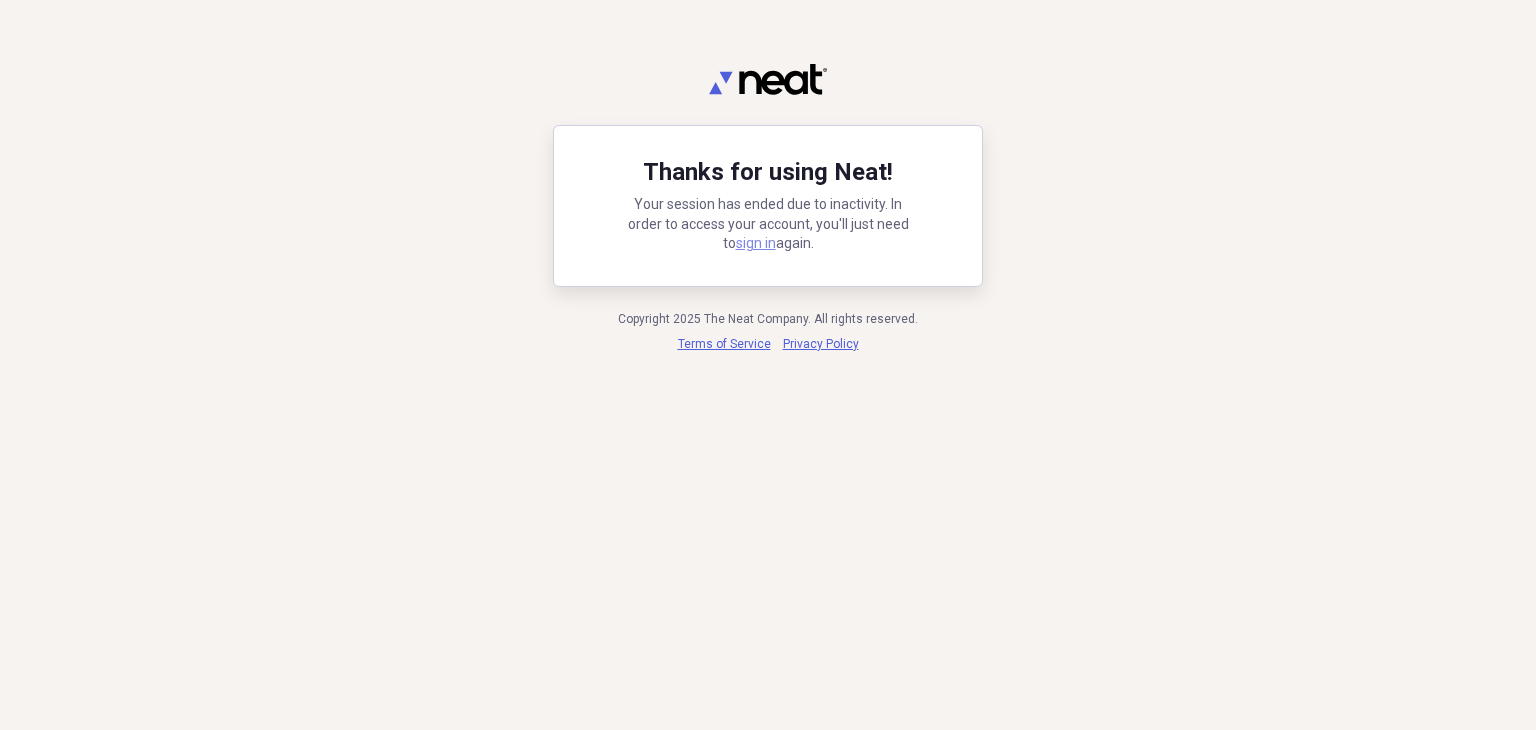 scroll, scrollTop: 0, scrollLeft: 0, axis: both 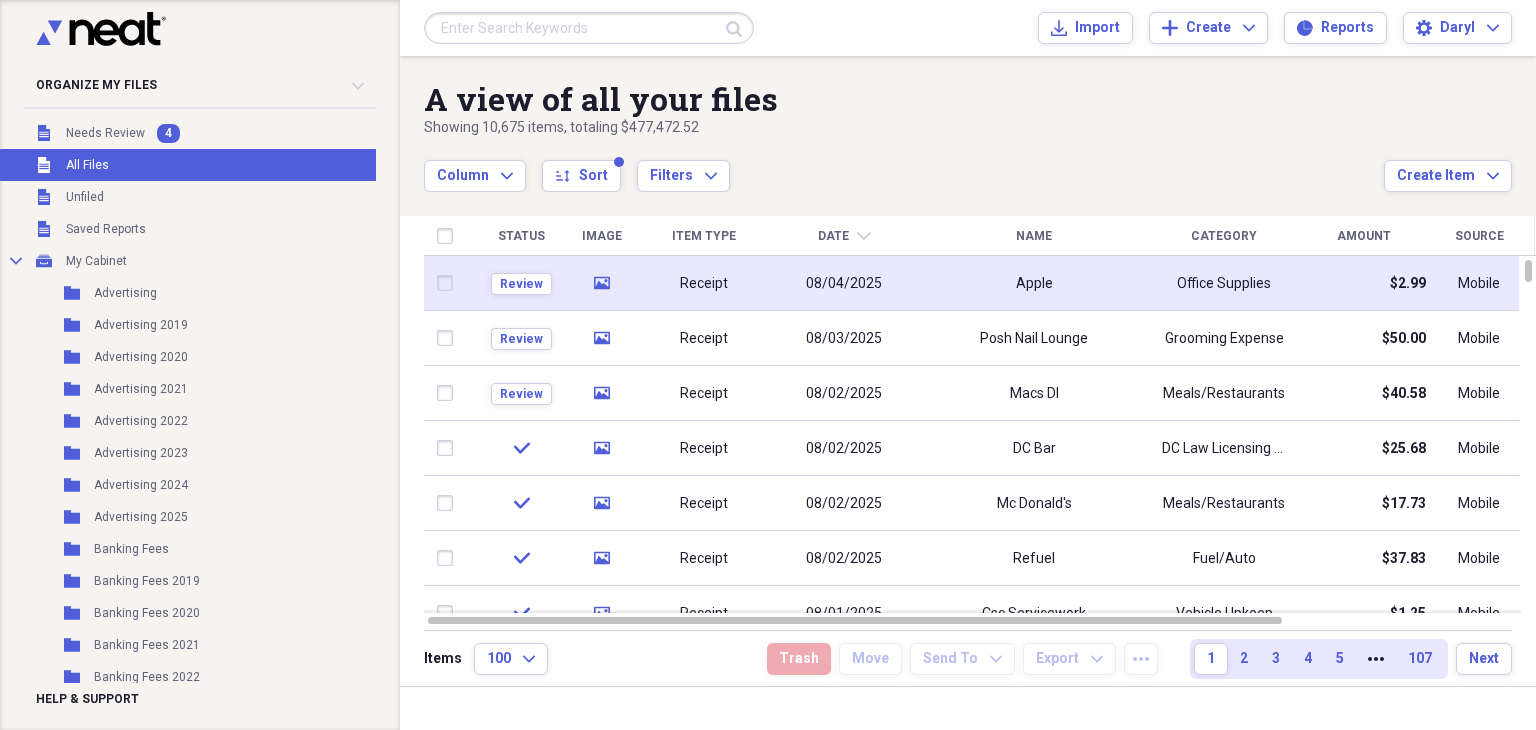 click on "Apple" at bounding box center (1034, 283) 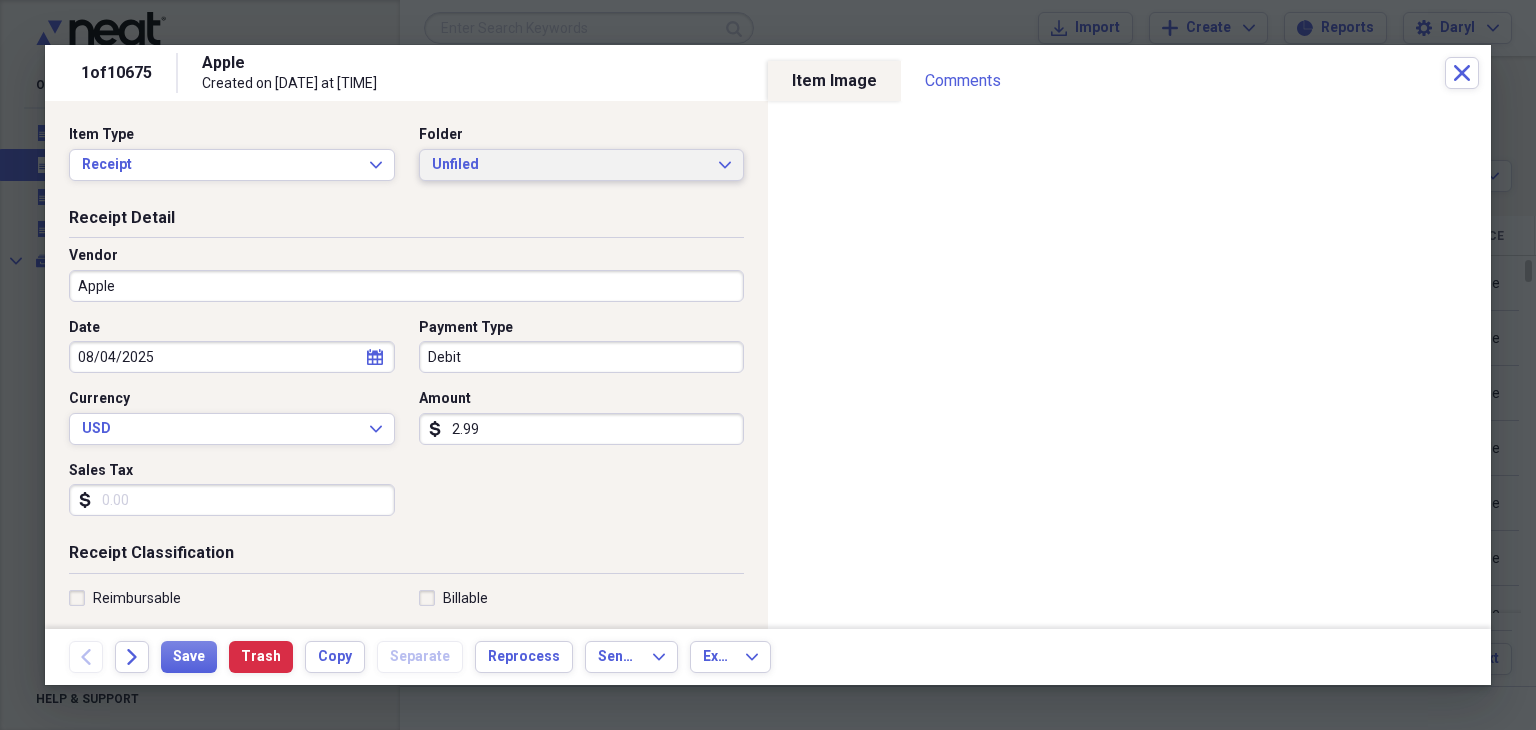 click on "Unfiled Expand" at bounding box center [582, 165] 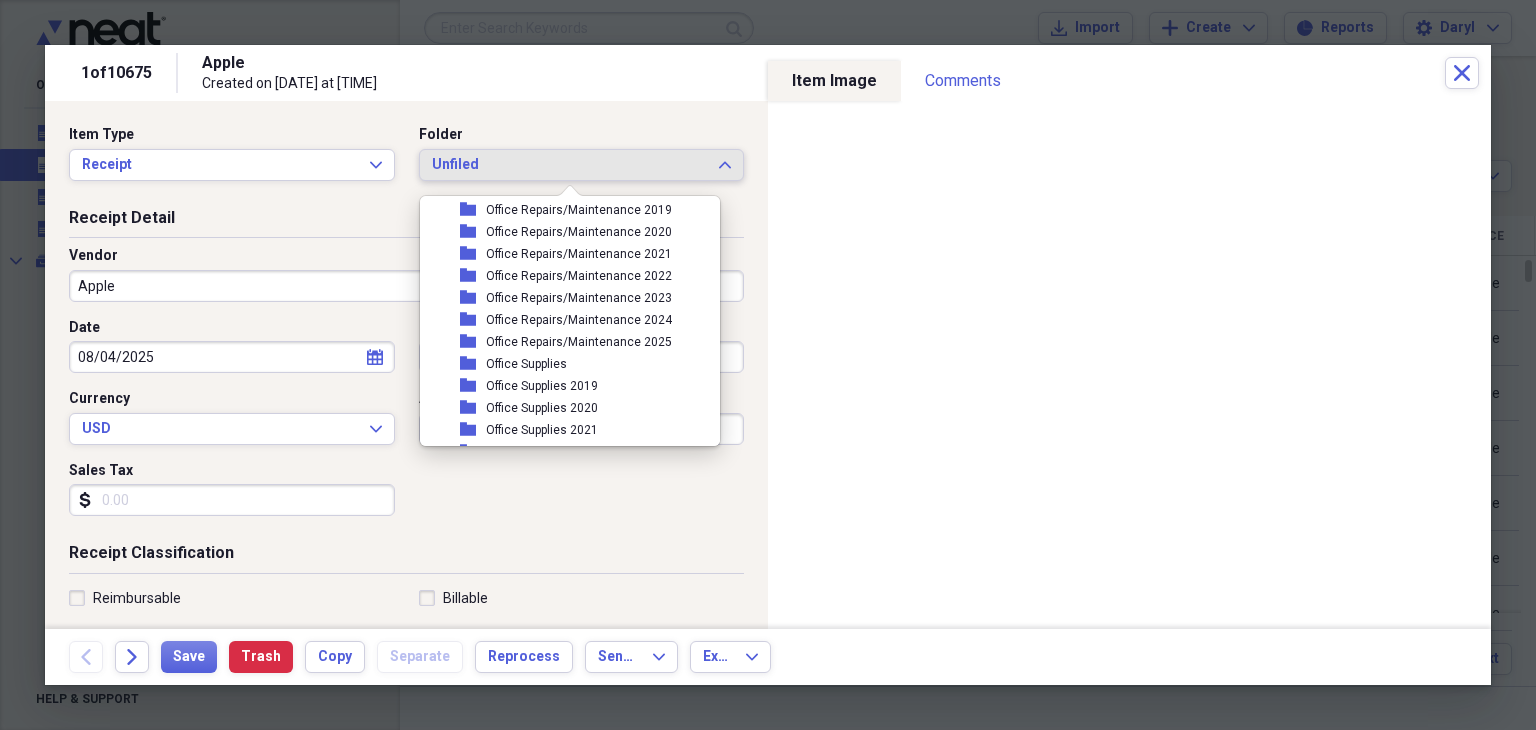 scroll, scrollTop: 4600, scrollLeft: 0, axis: vertical 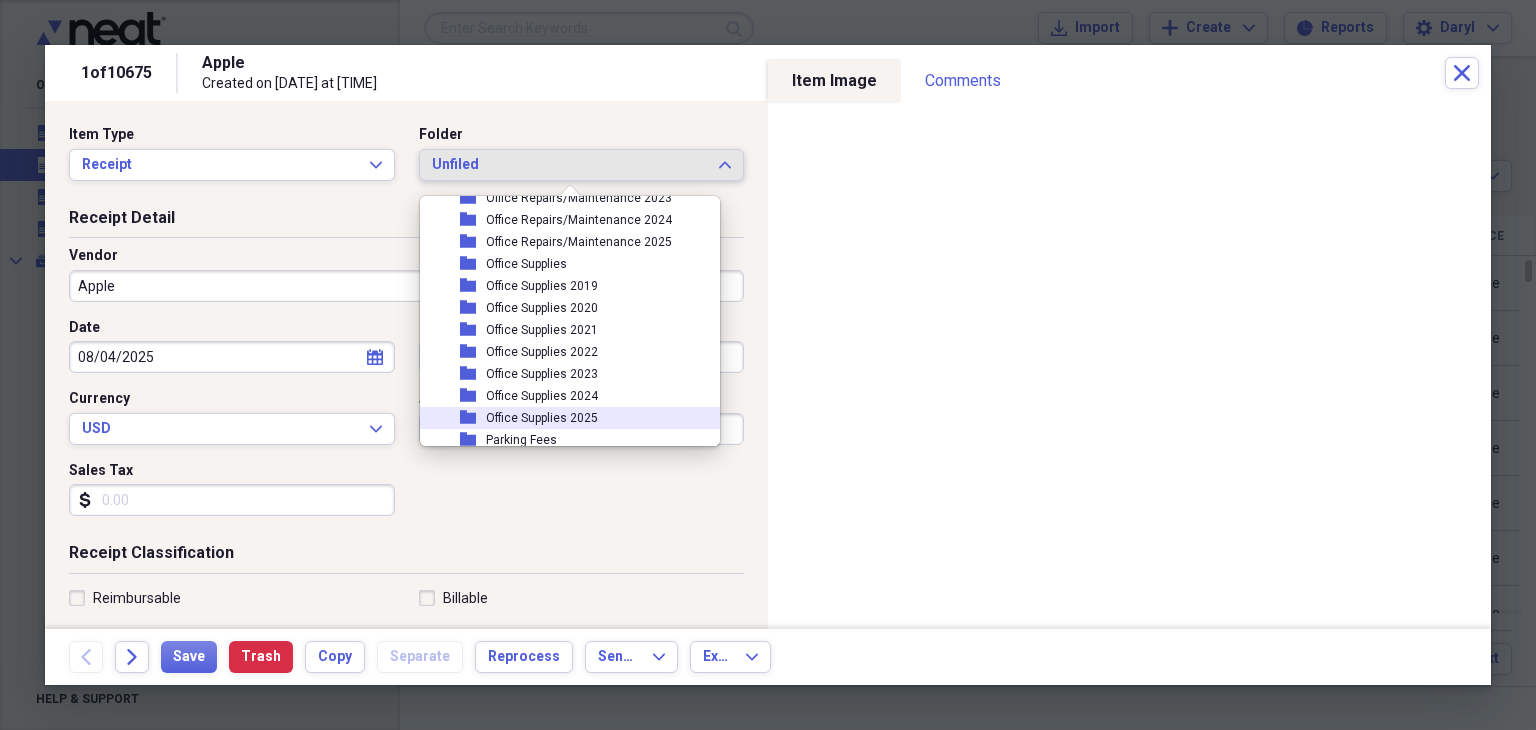 click on "folder Office Supplies 2025" at bounding box center [562, 418] 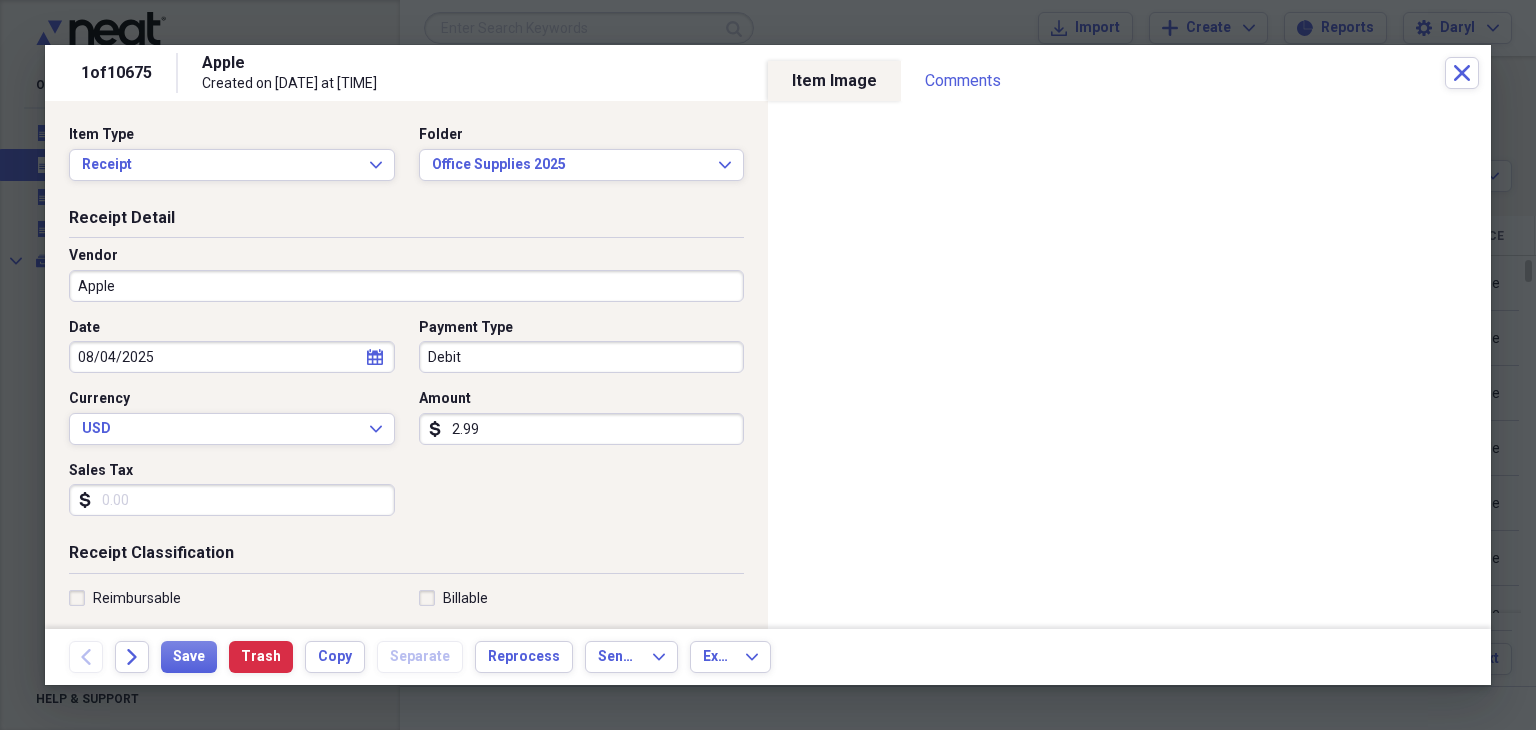 click on "Debit" at bounding box center [582, 357] 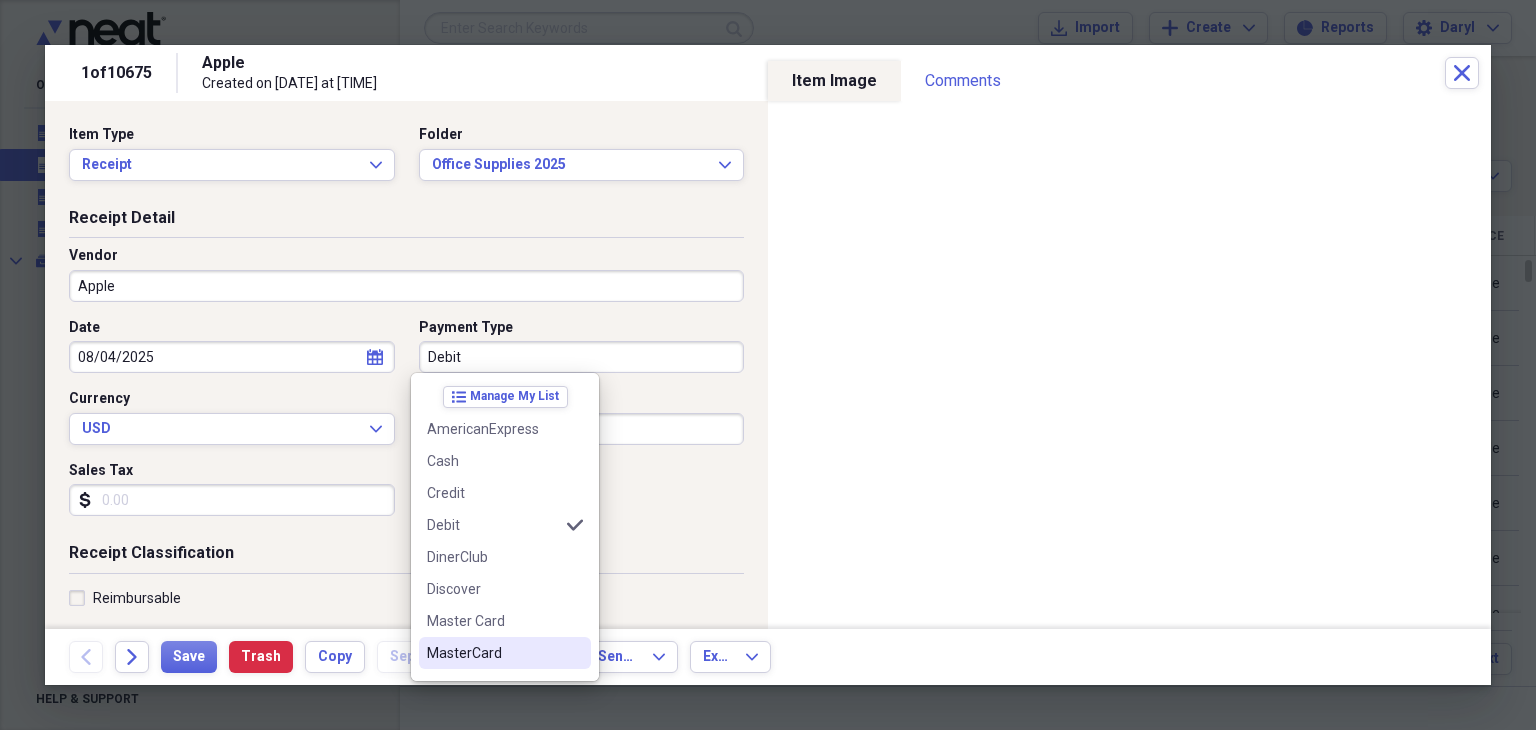 click on "MasterCard" at bounding box center (493, 653) 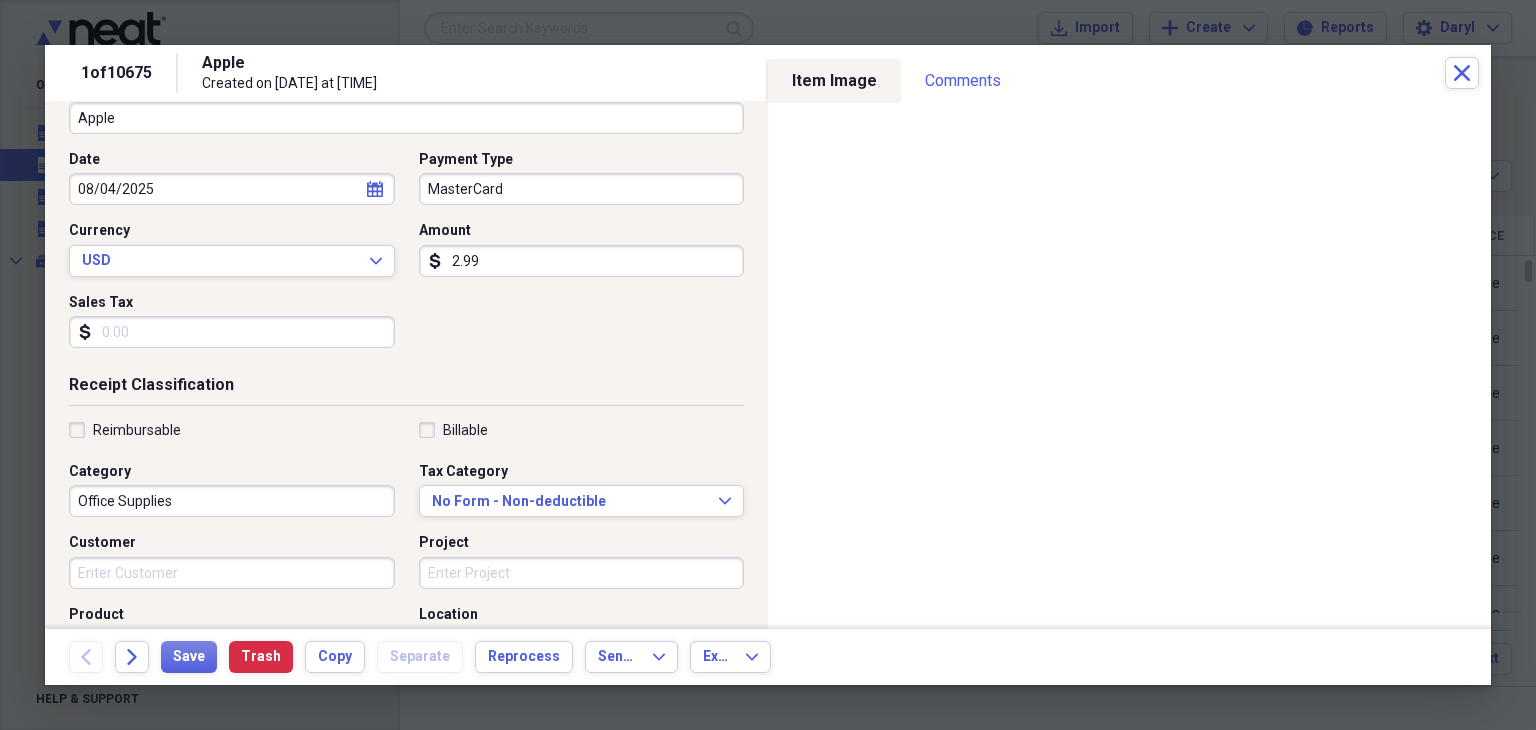 scroll, scrollTop: 300, scrollLeft: 0, axis: vertical 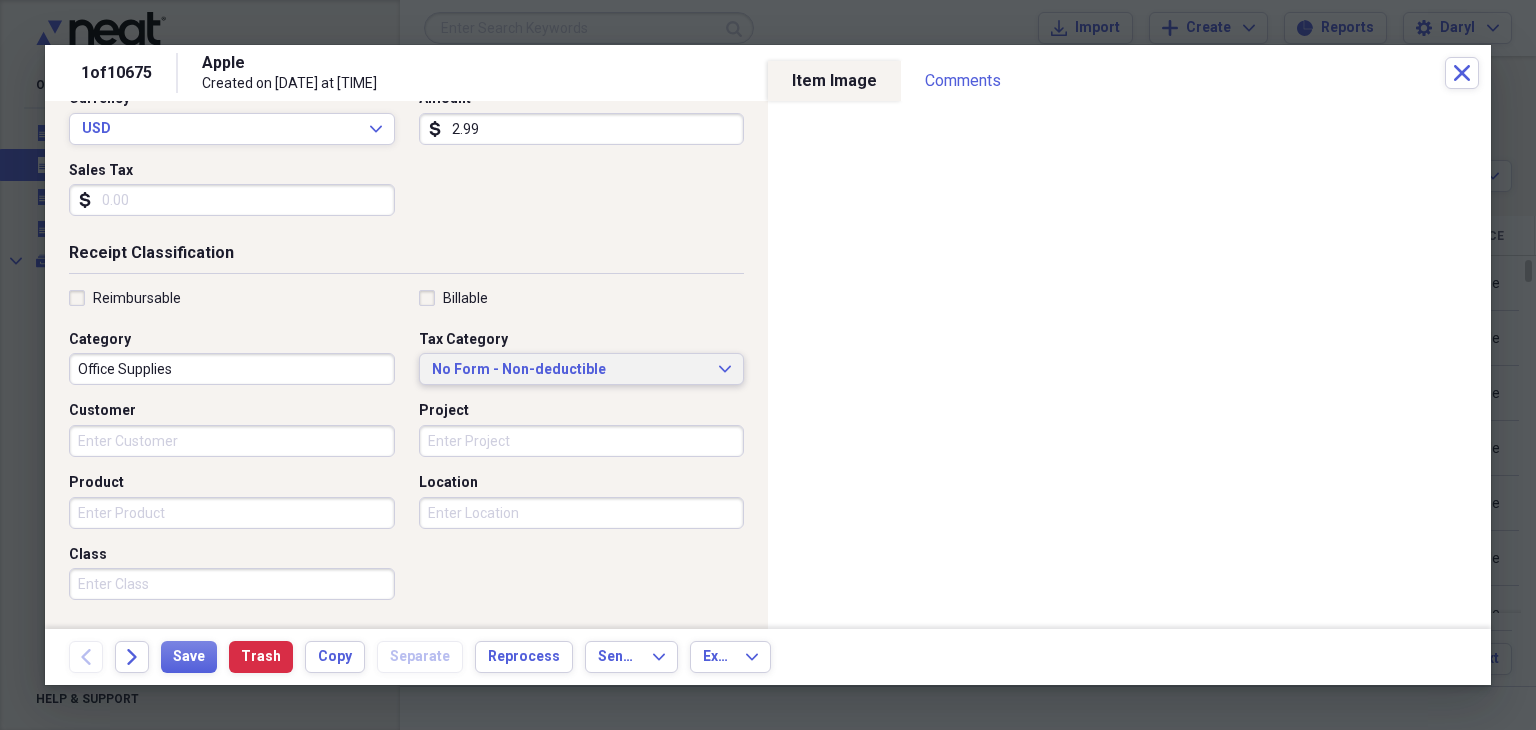 click on "No Form - Non-deductible" at bounding box center (570, 370) 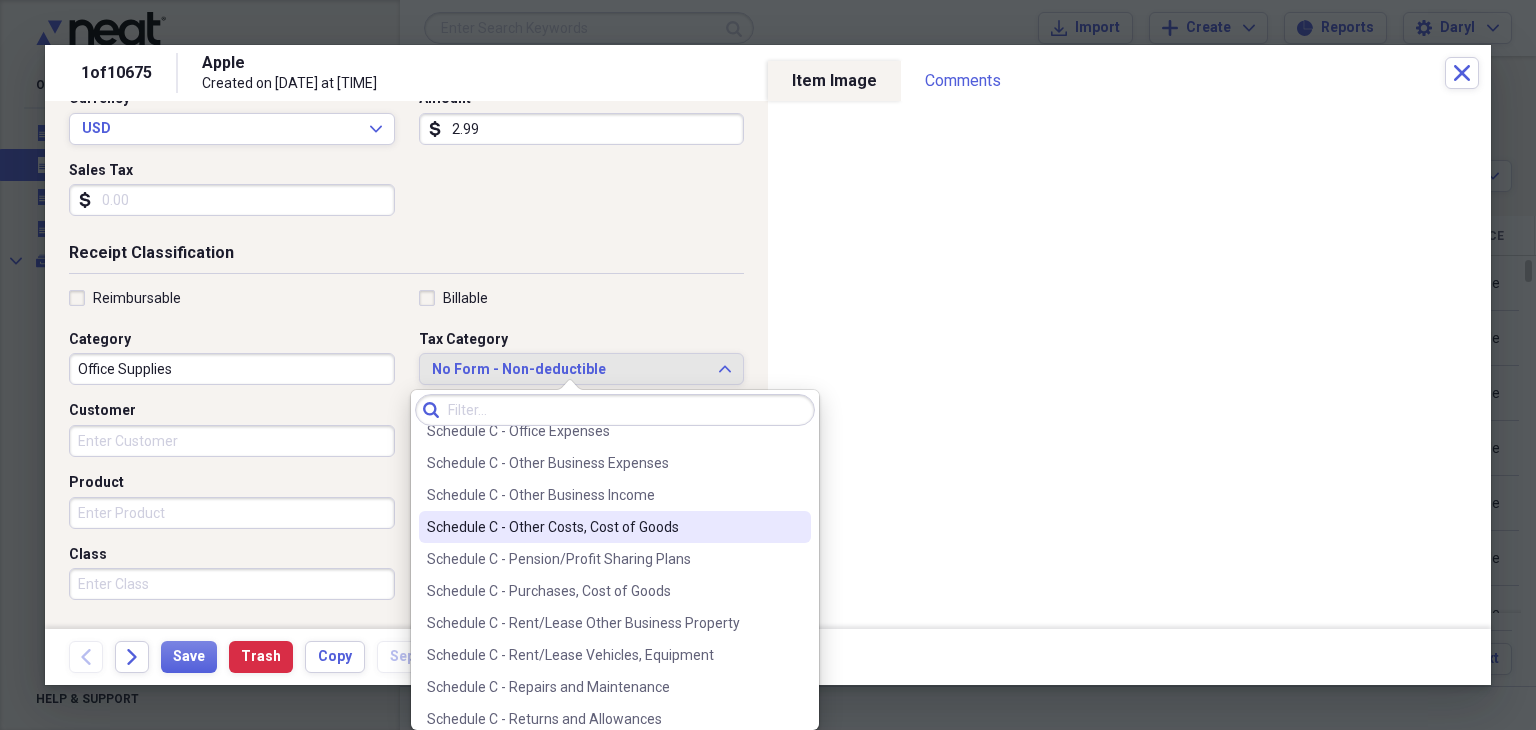 scroll, scrollTop: 4000, scrollLeft: 0, axis: vertical 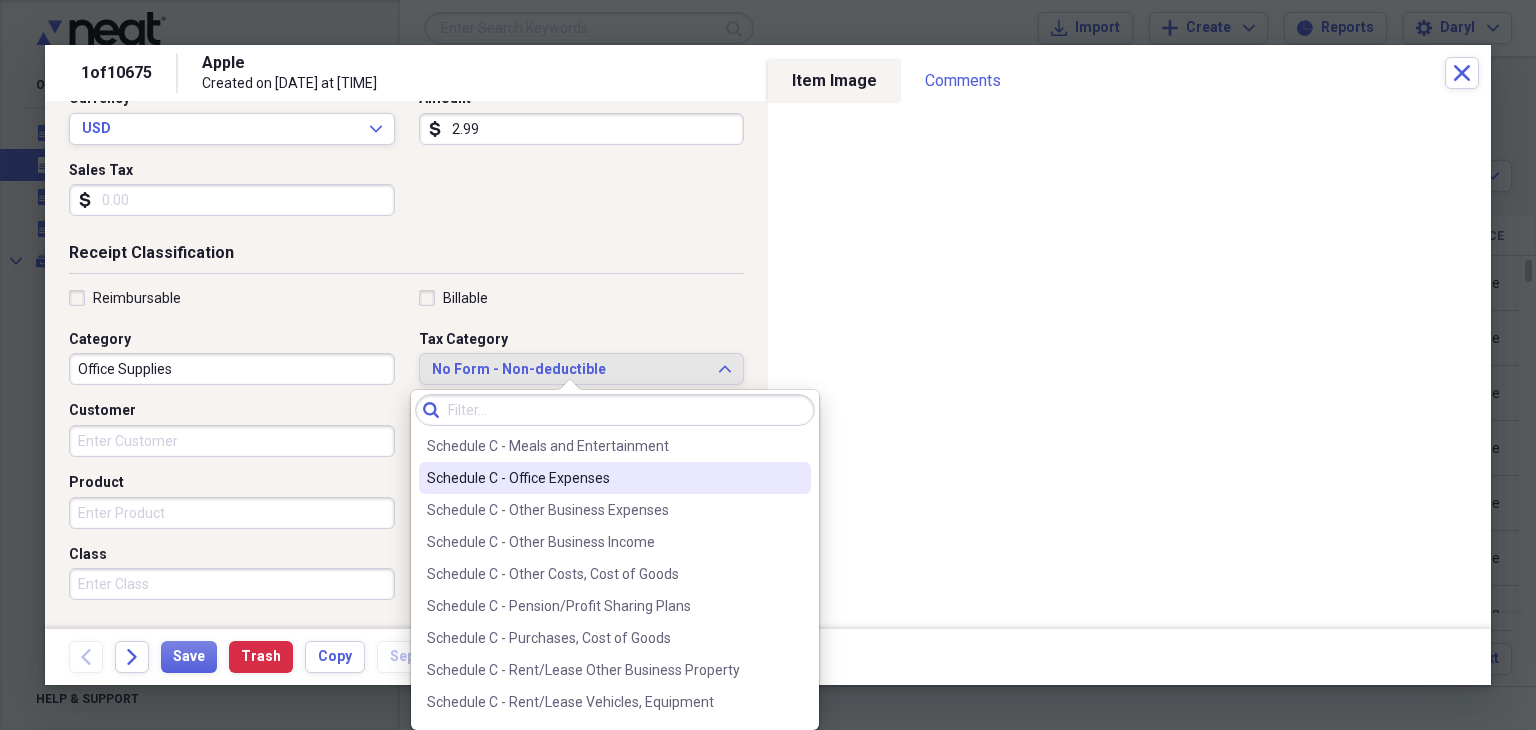 click on "Schedule C - Office Expenses" at bounding box center [603, 478] 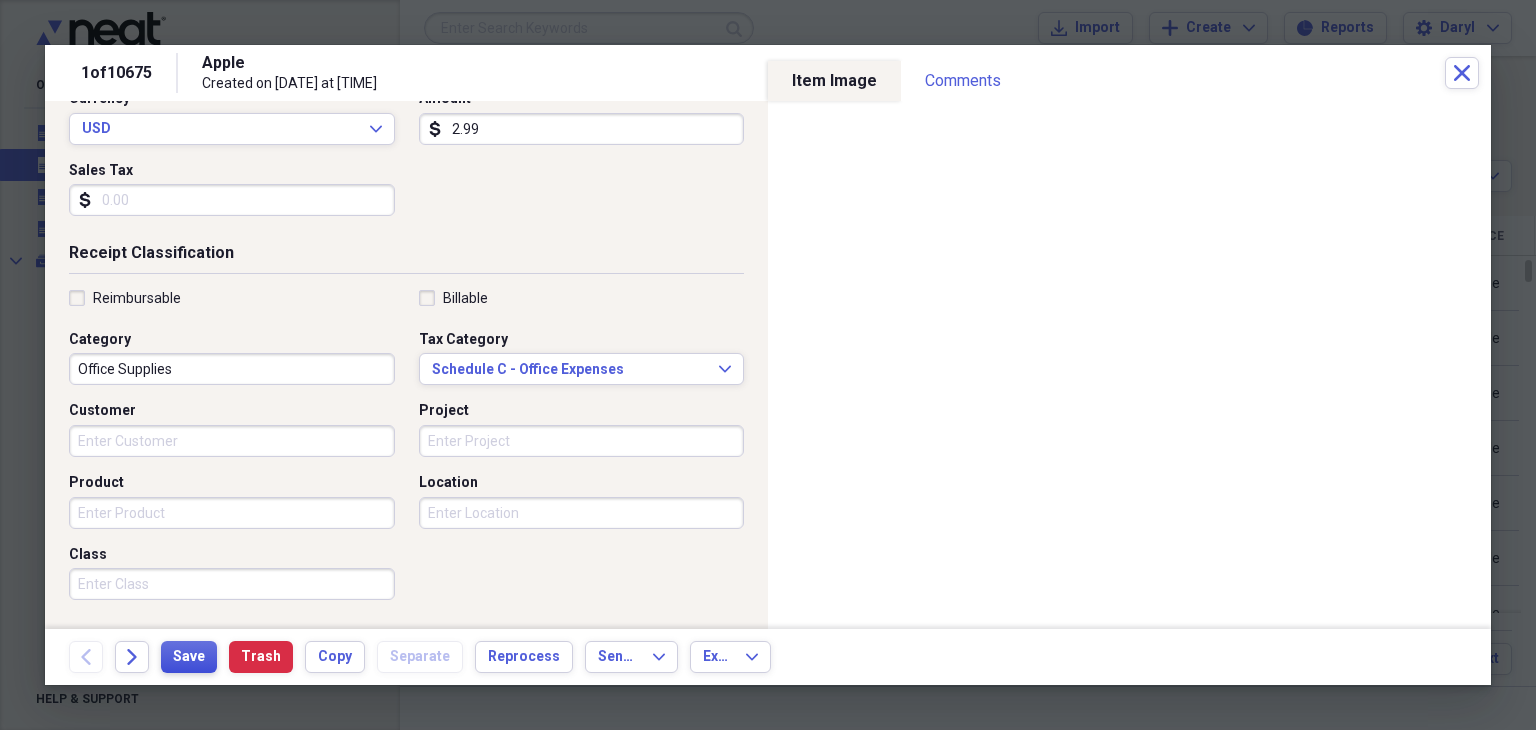 click on "Save" at bounding box center [189, 657] 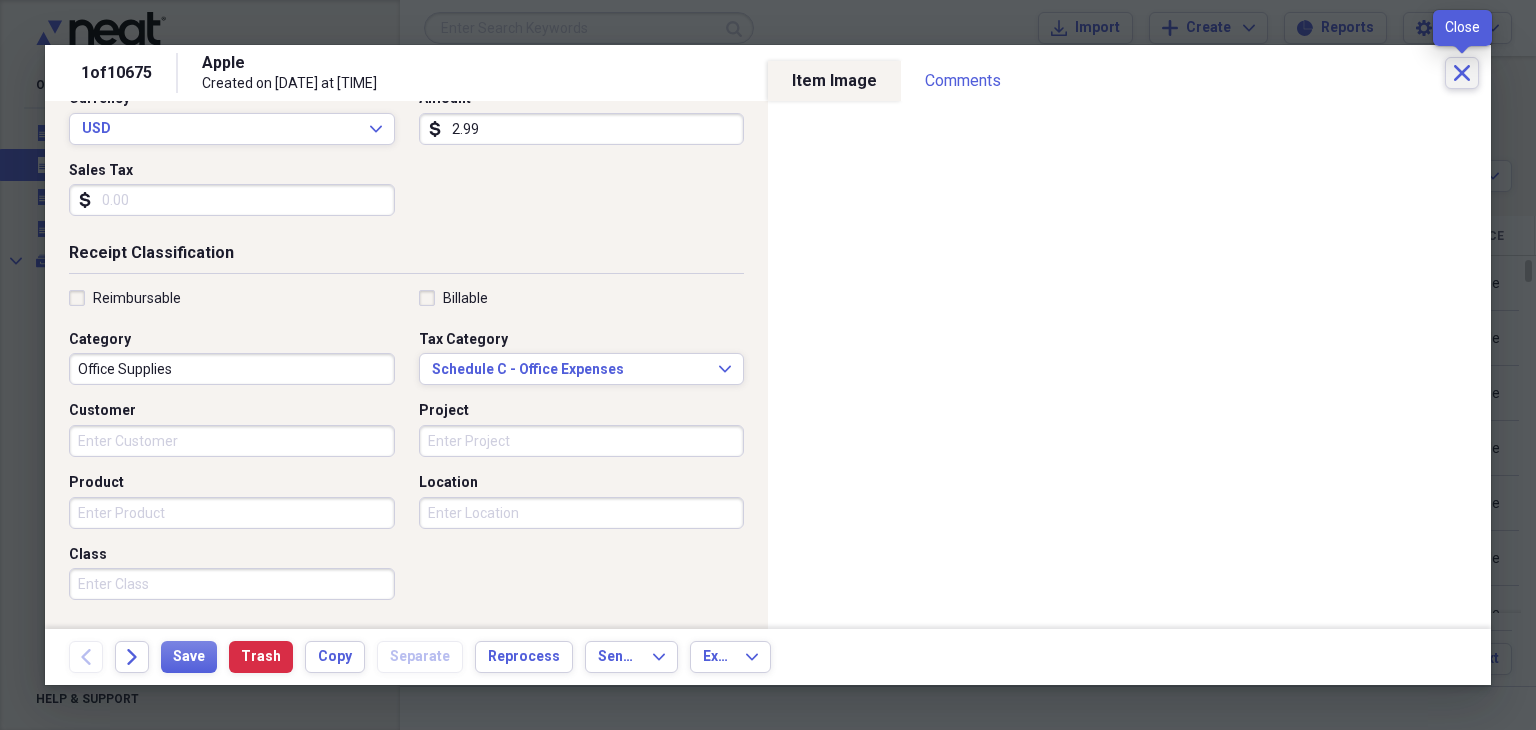 click on "Close" 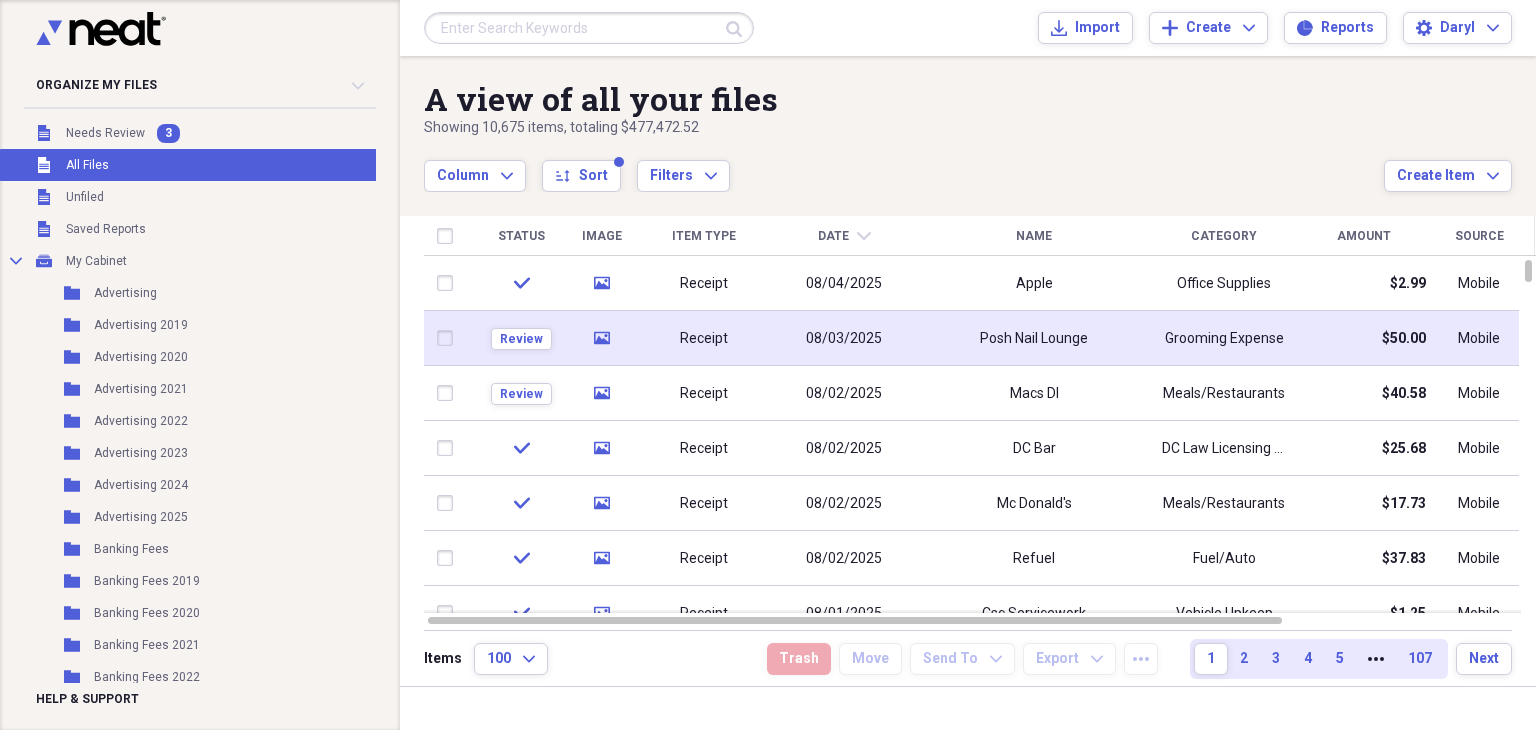 click on "Posh Nail Lounge" at bounding box center (1034, 338) 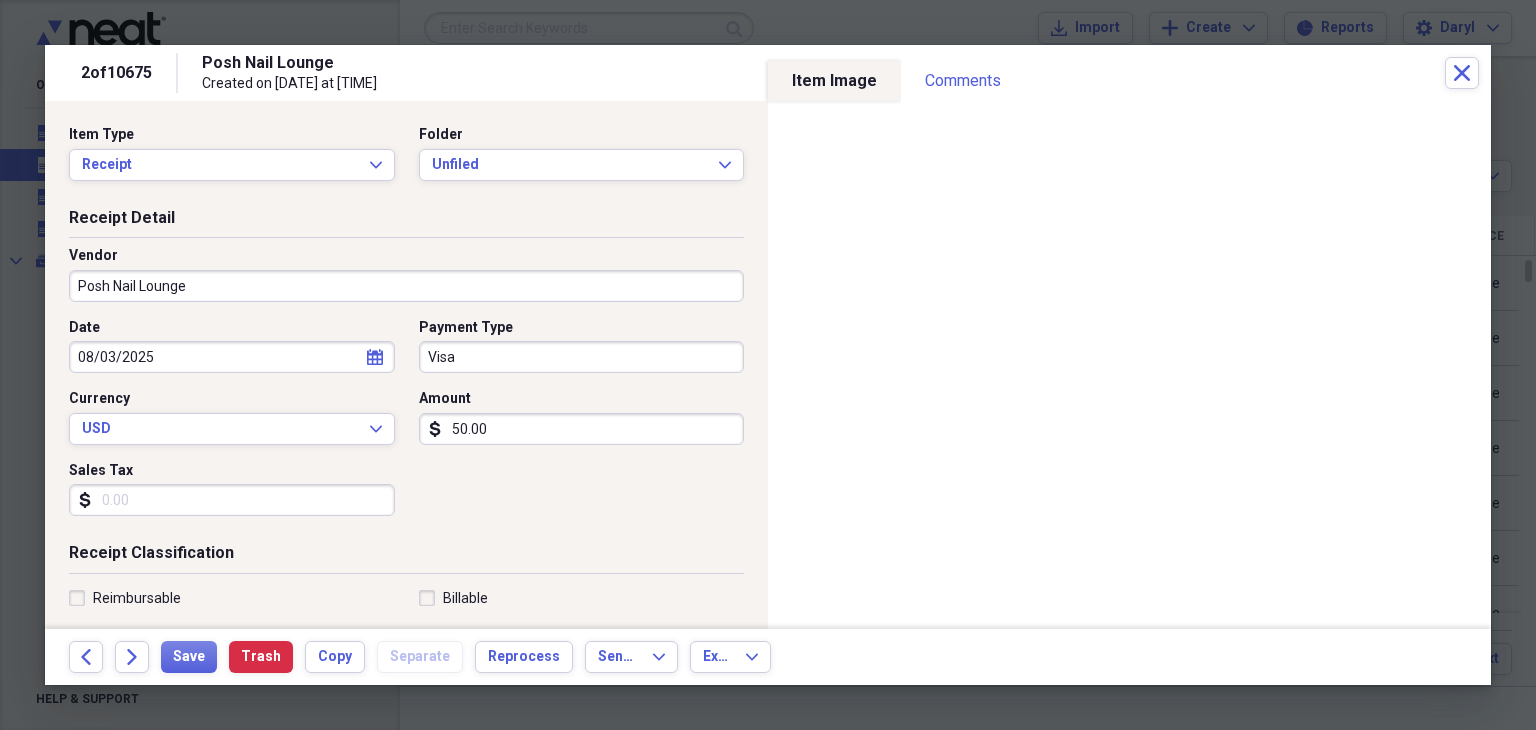 click on "50.00" at bounding box center (582, 429) 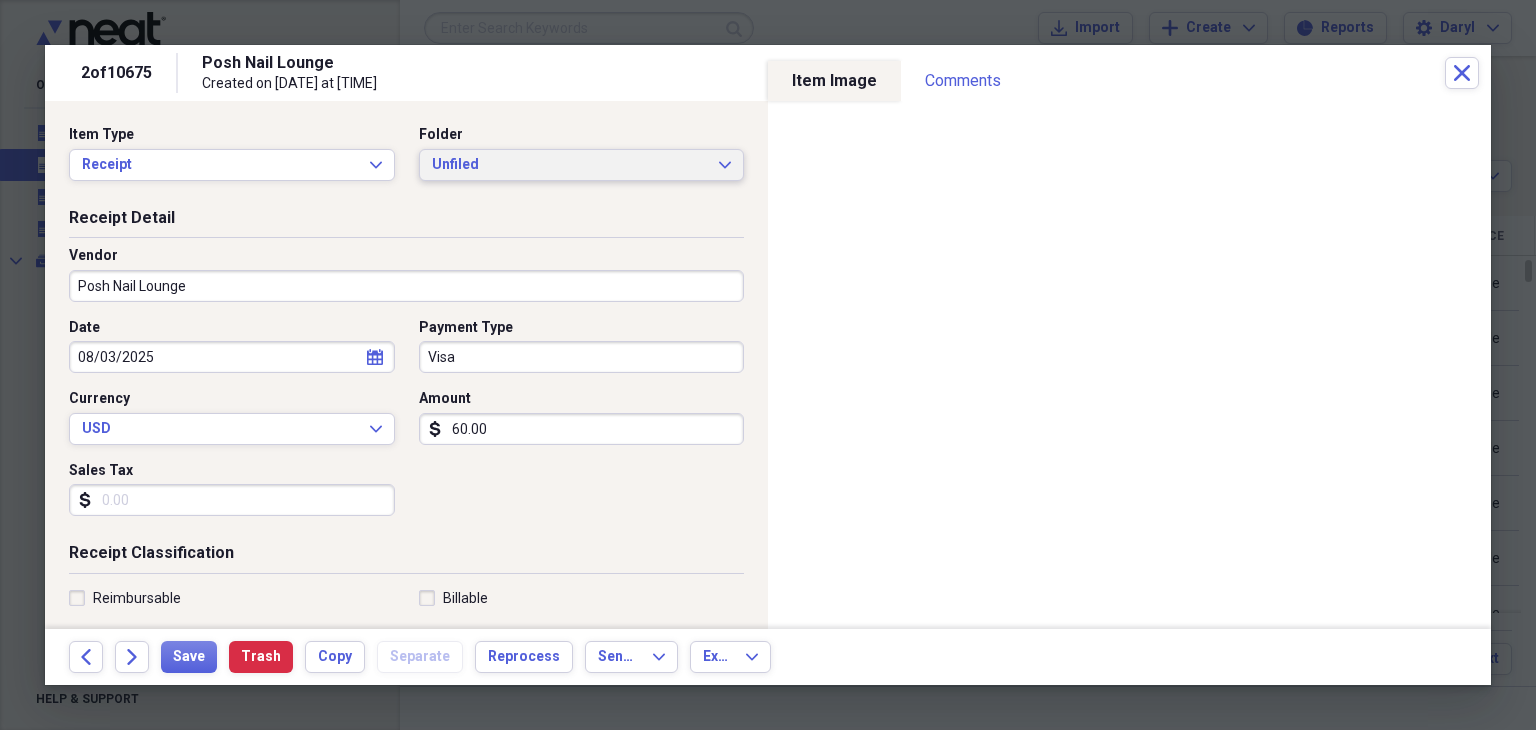 type on "60.00" 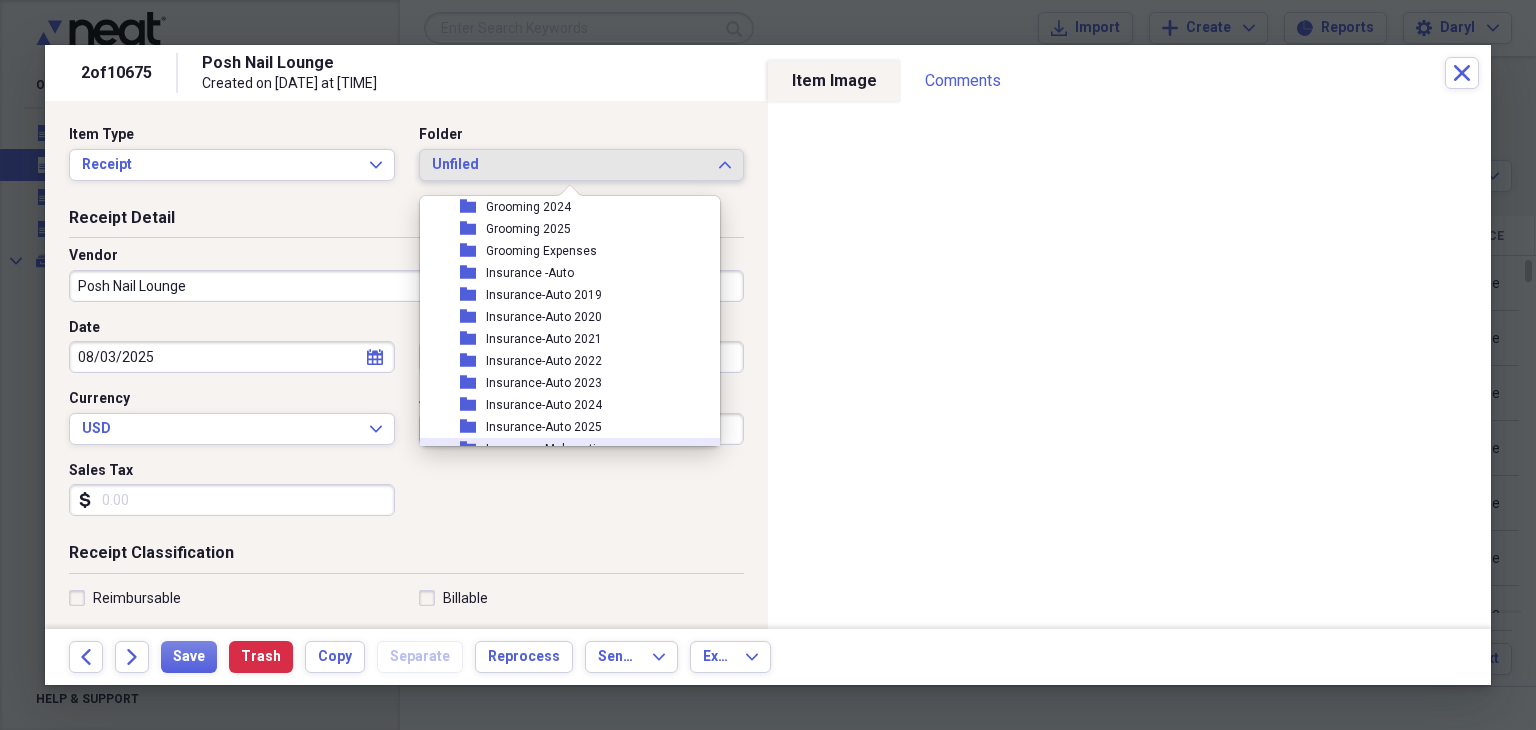 scroll, scrollTop: 2800, scrollLeft: 0, axis: vertical 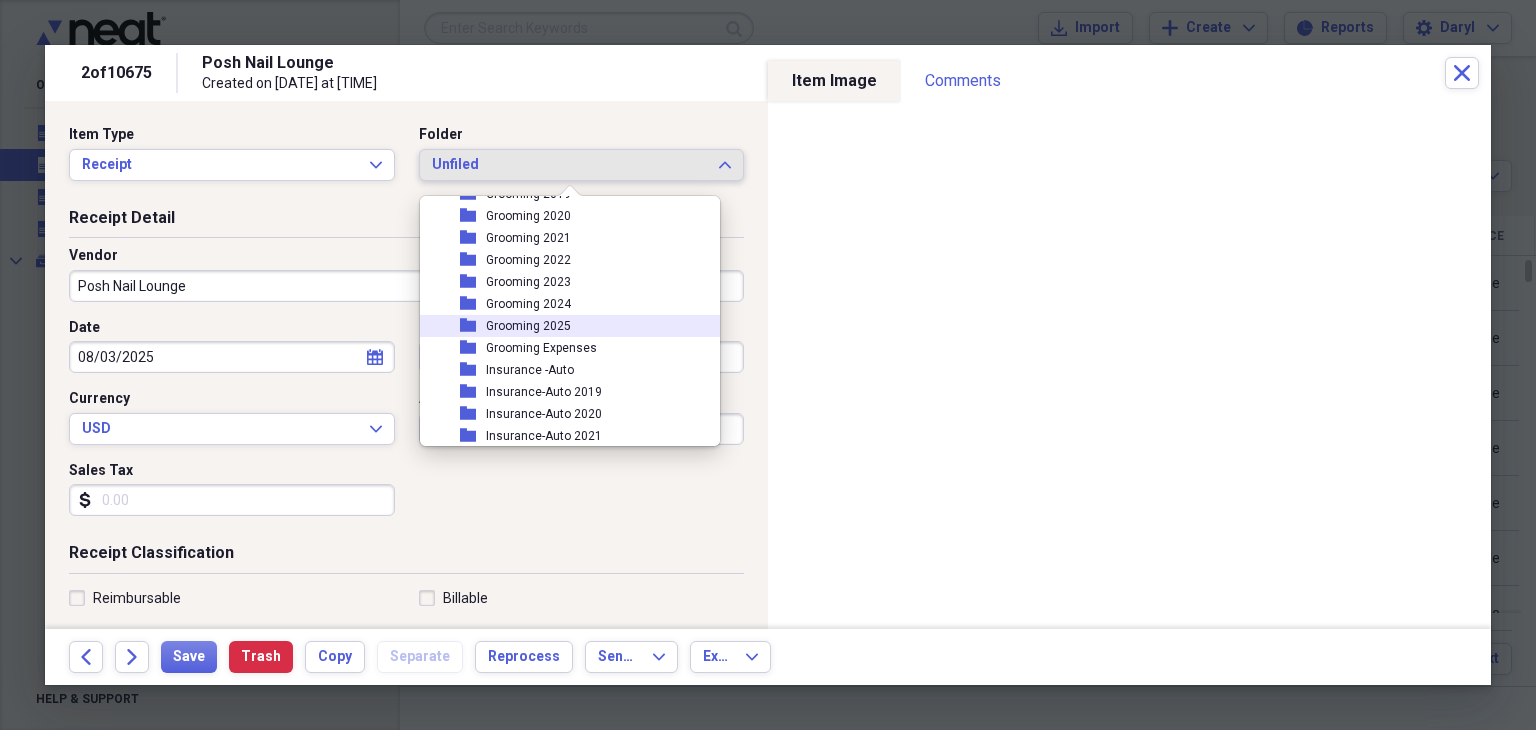 click on "Grooming 2025" at bounding box center (528, 326) 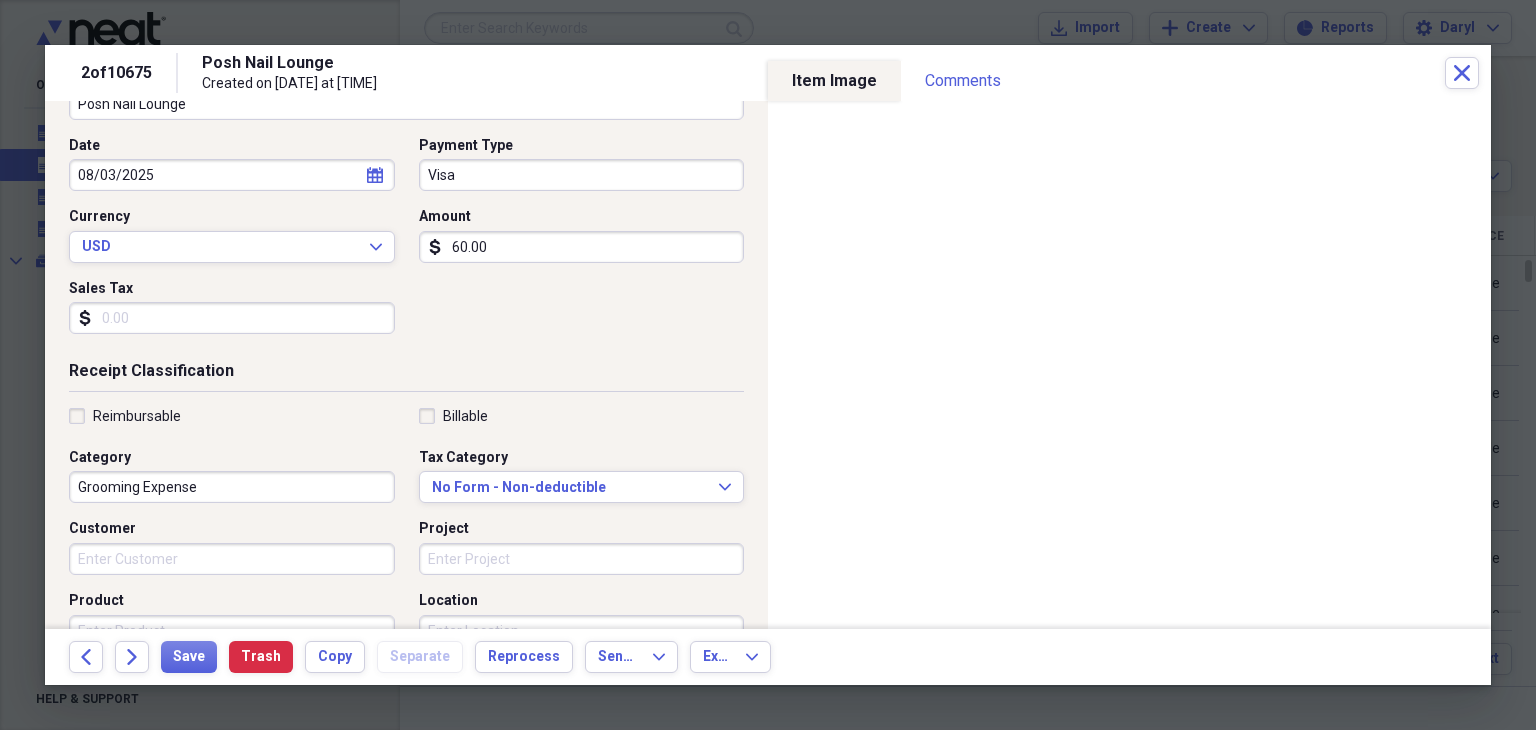 scroll, scrollTop: 200, scrollLeft: 0, axis: vertical 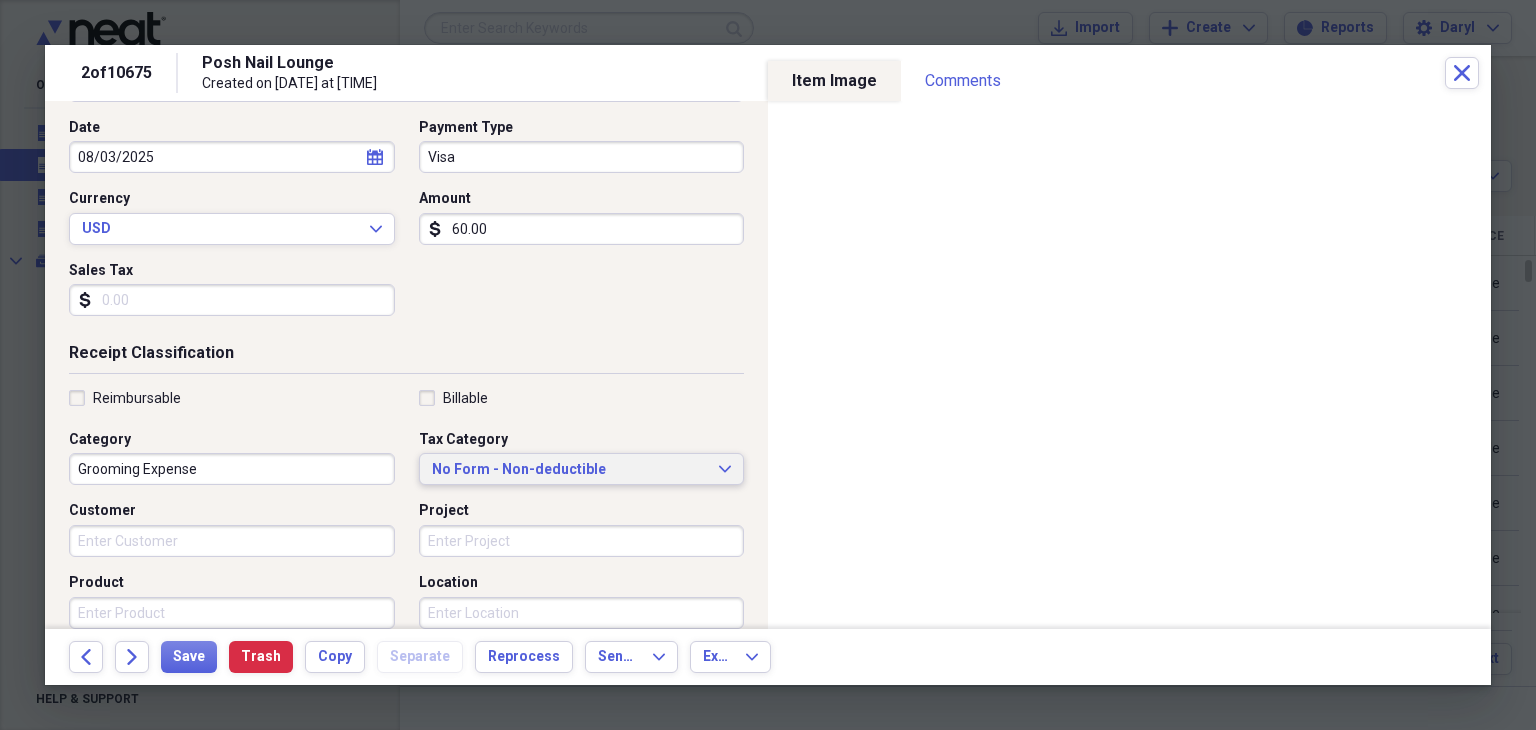 click on "No Form - Non-deductible" at bounding box center [570, 470] 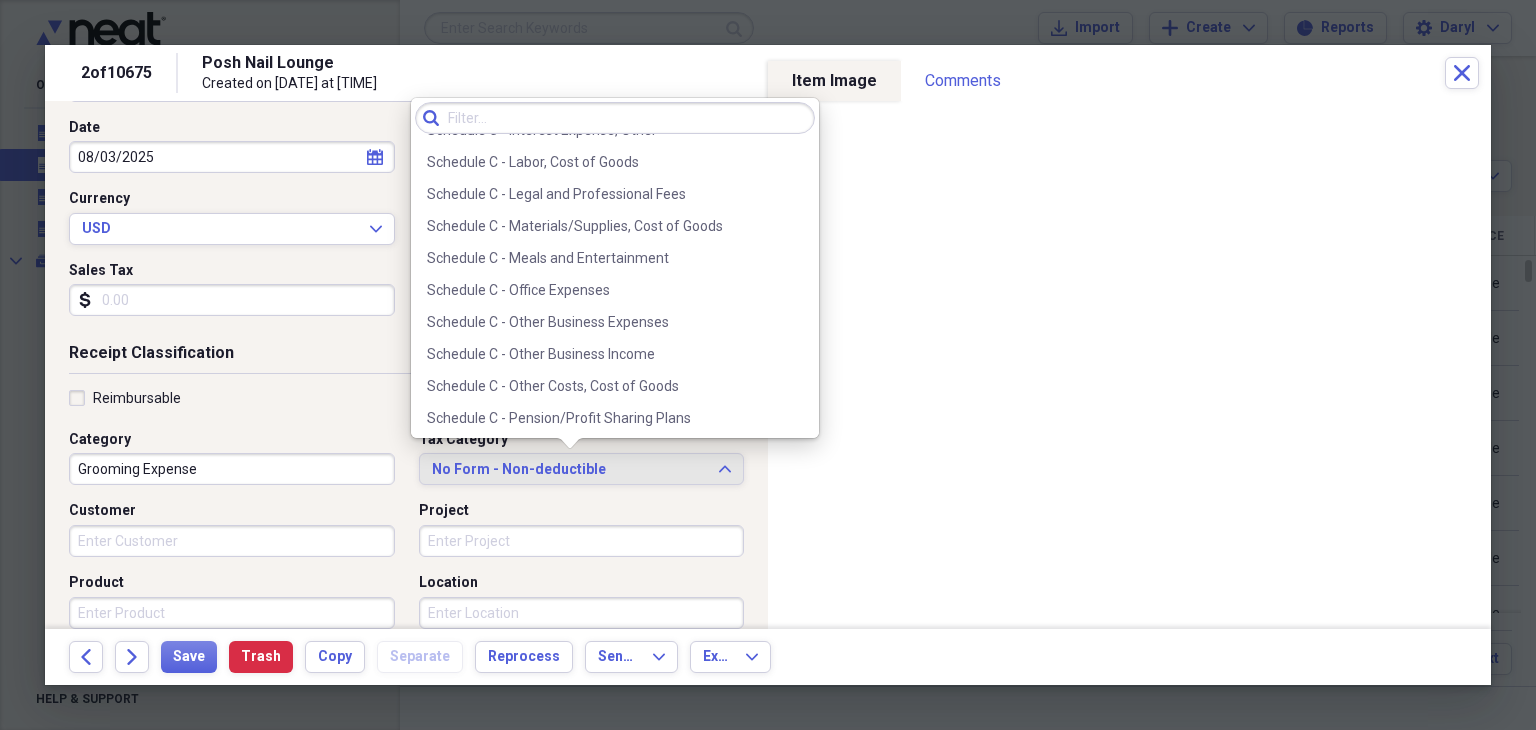 scroll, scrollTop: 3900, scrollLeft: 0, axis: vertical 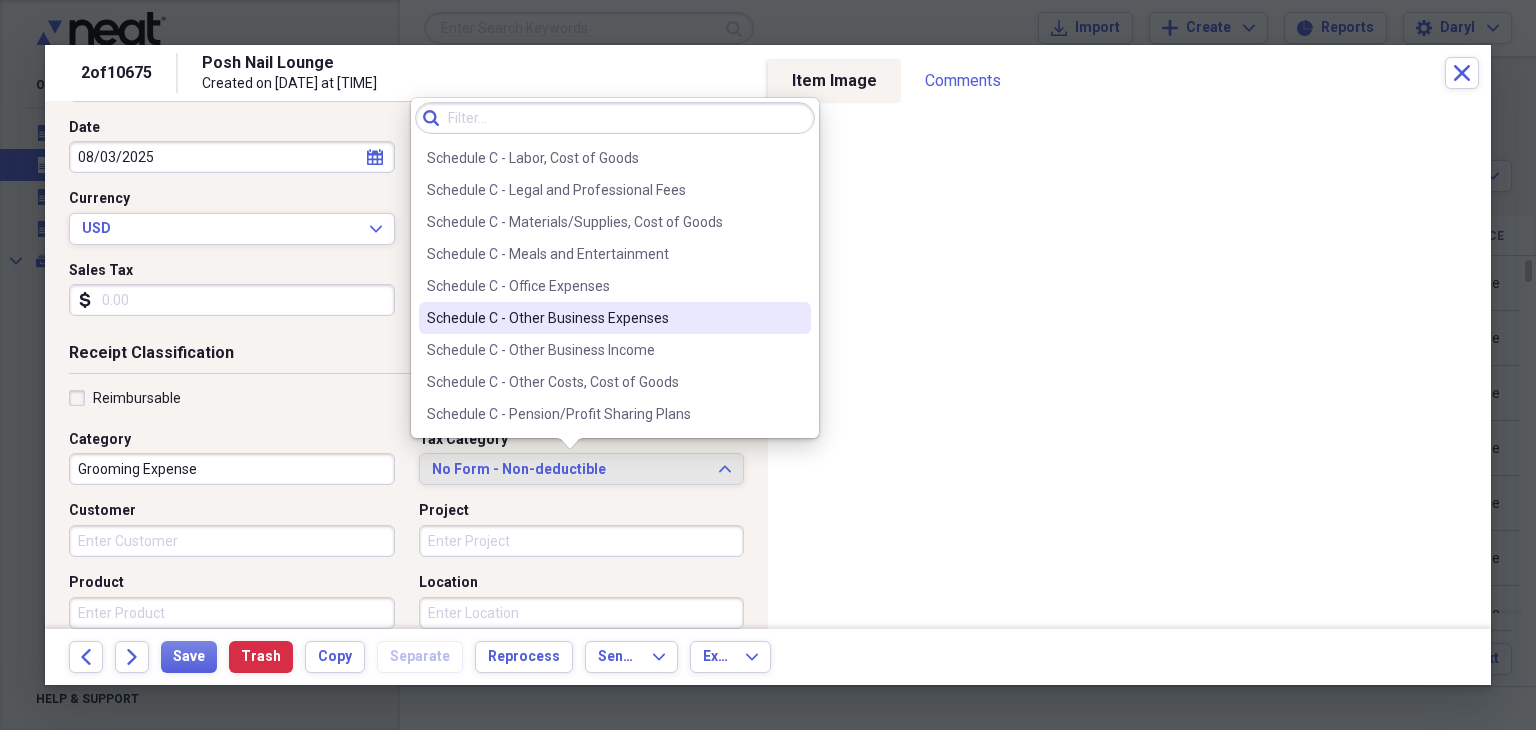 click on "Schedule C - Other Business Expenses" at bounding box center (615, 318) 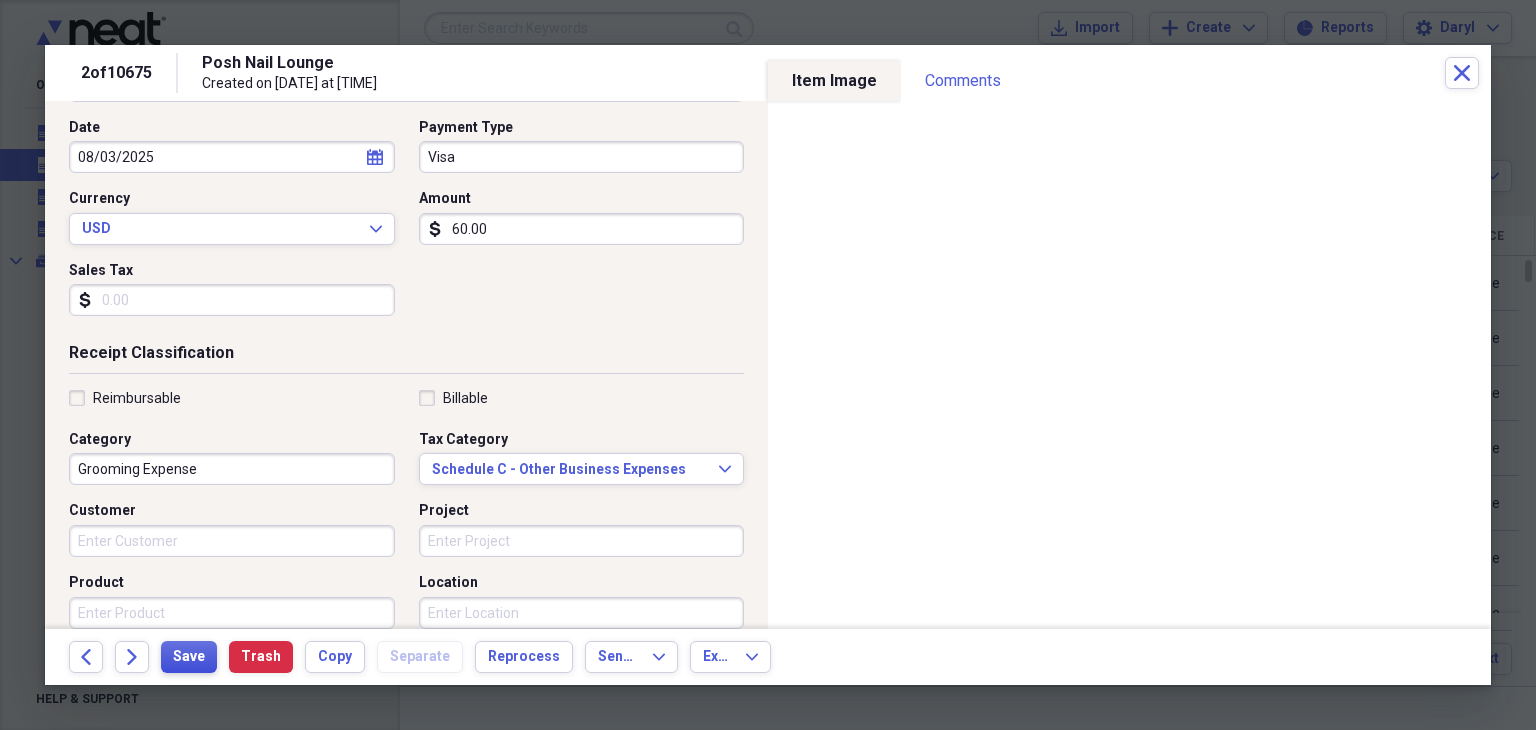 click on "Save" at bounding box center (189, 657) 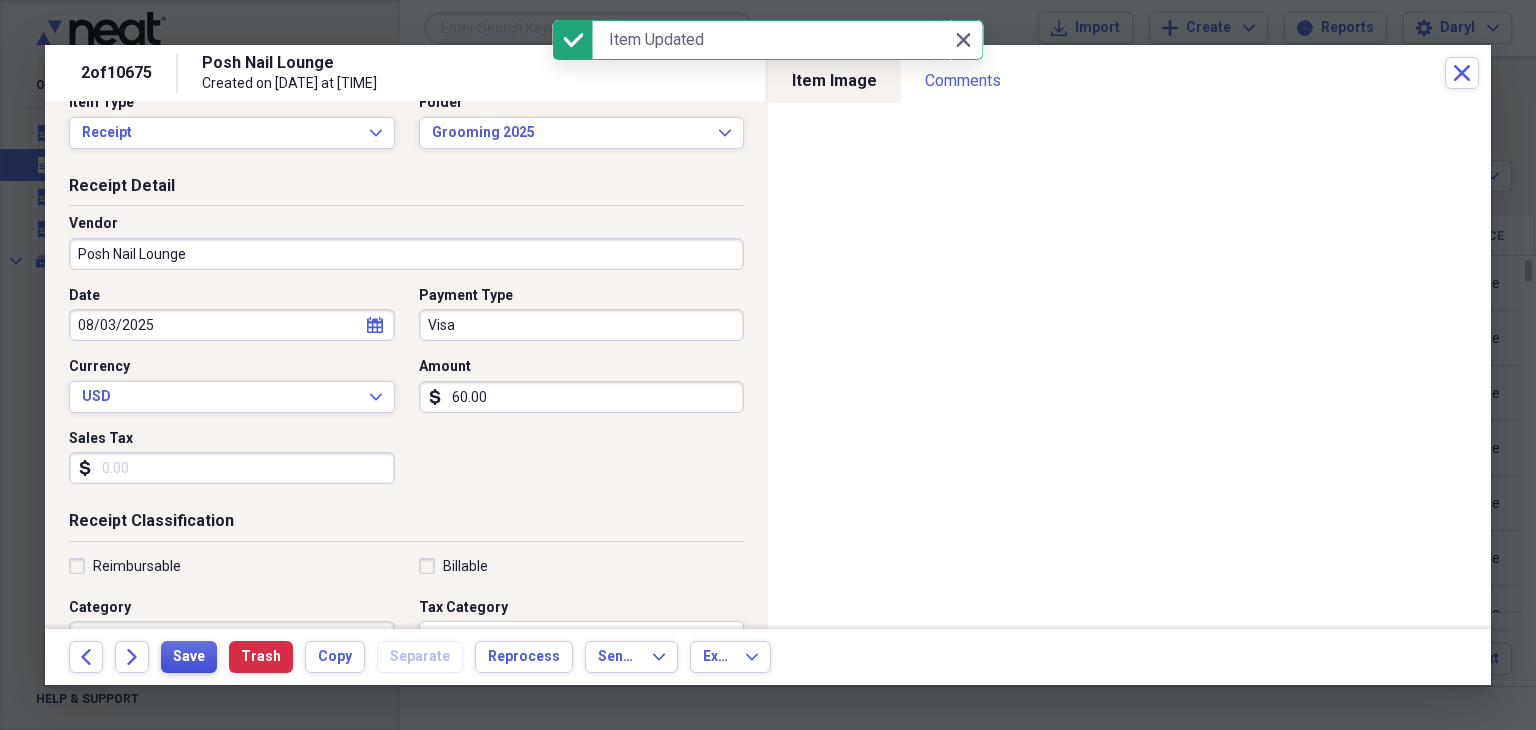 scroll, scrollTop: 0, scrollLeft: 0, axis: both 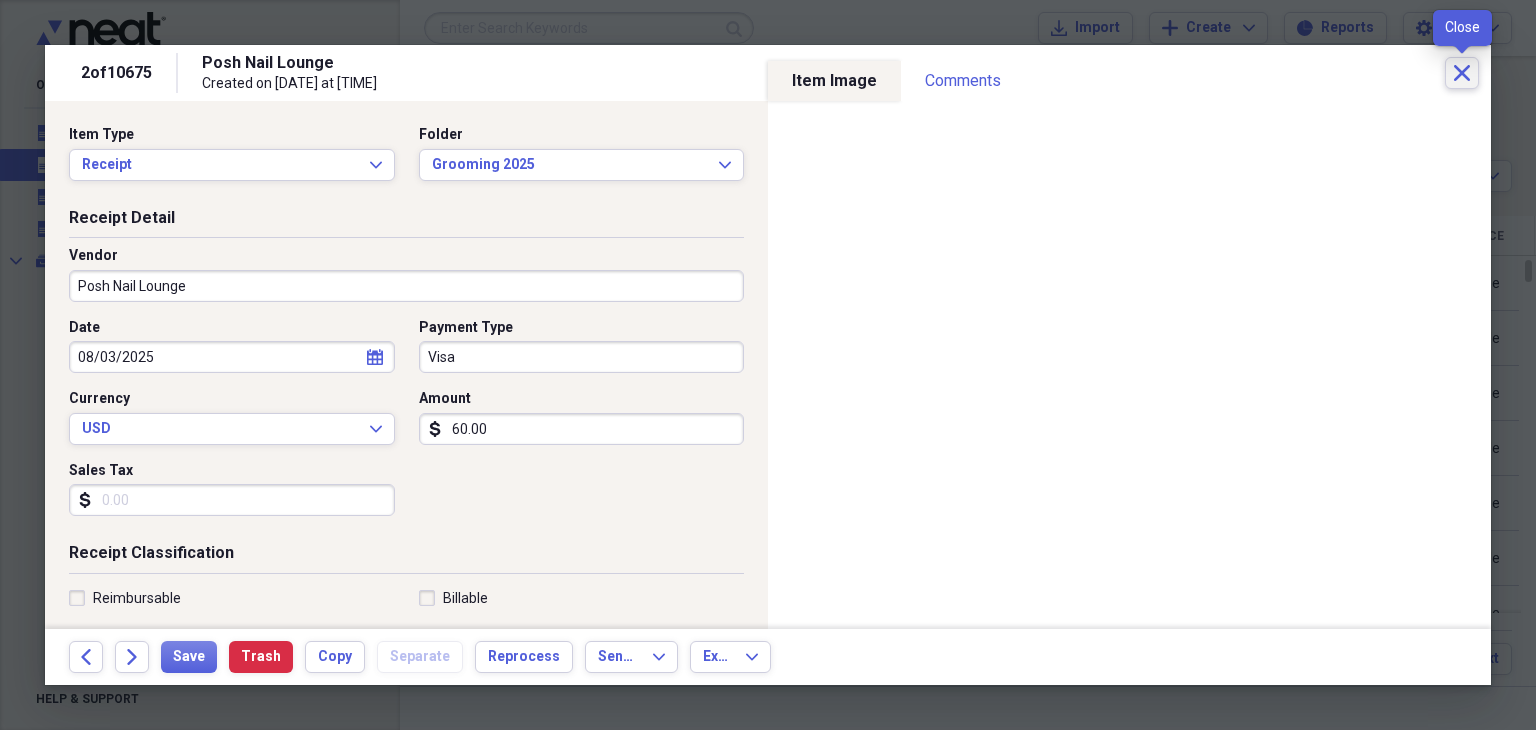 click on "Close" at bounding box center (1462, 73) 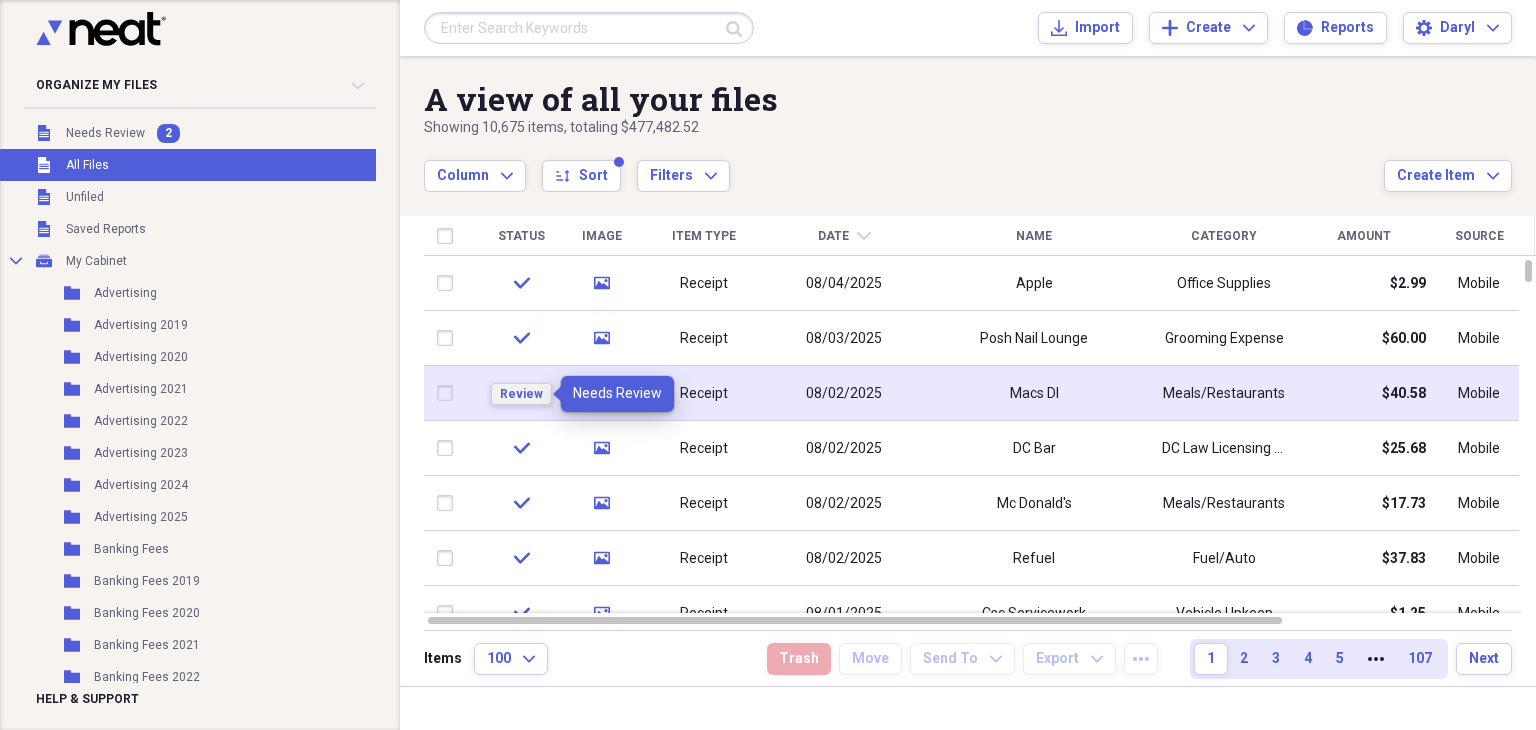 click on "Review" at bounding box center (521, 394) 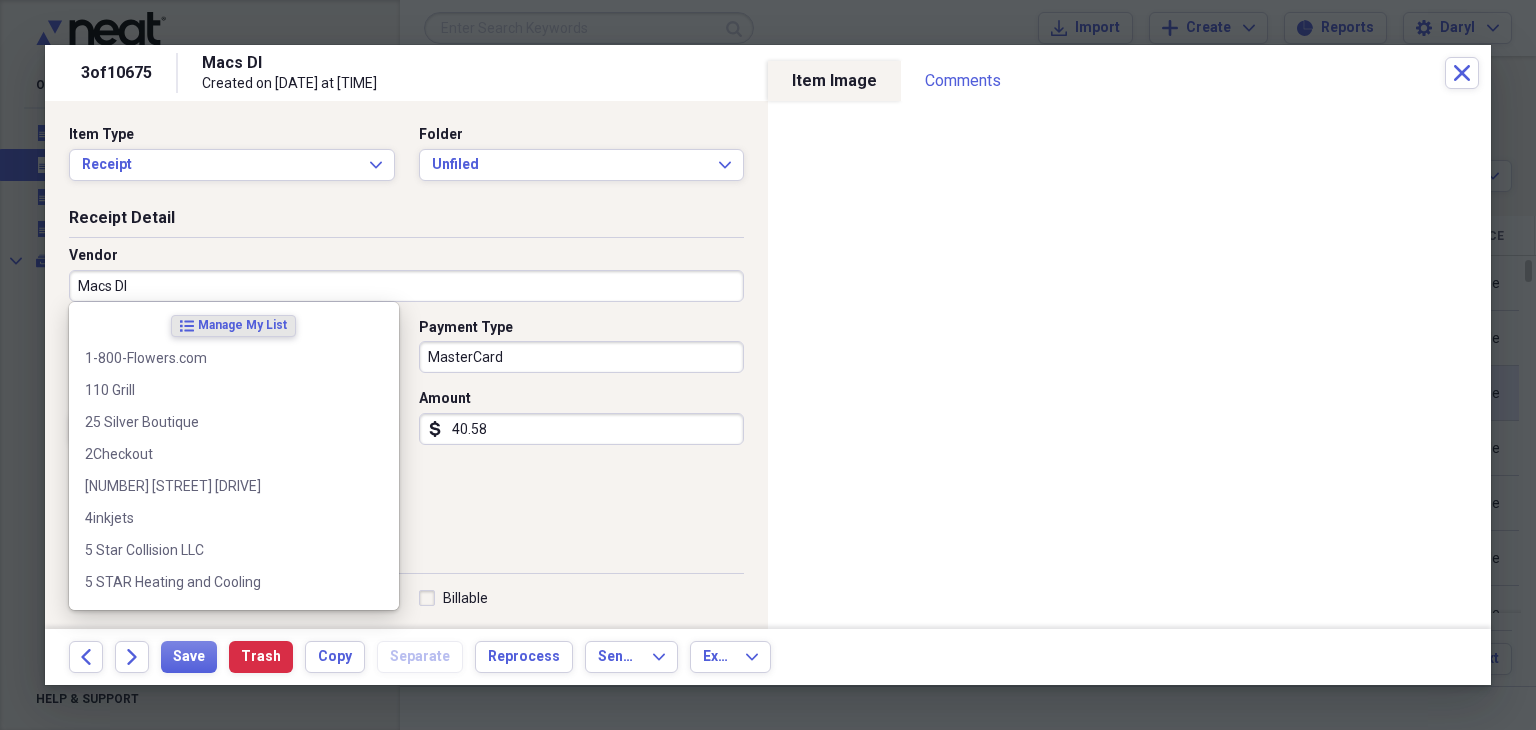 click on "Macs DI" at bounding box center (406, 286) 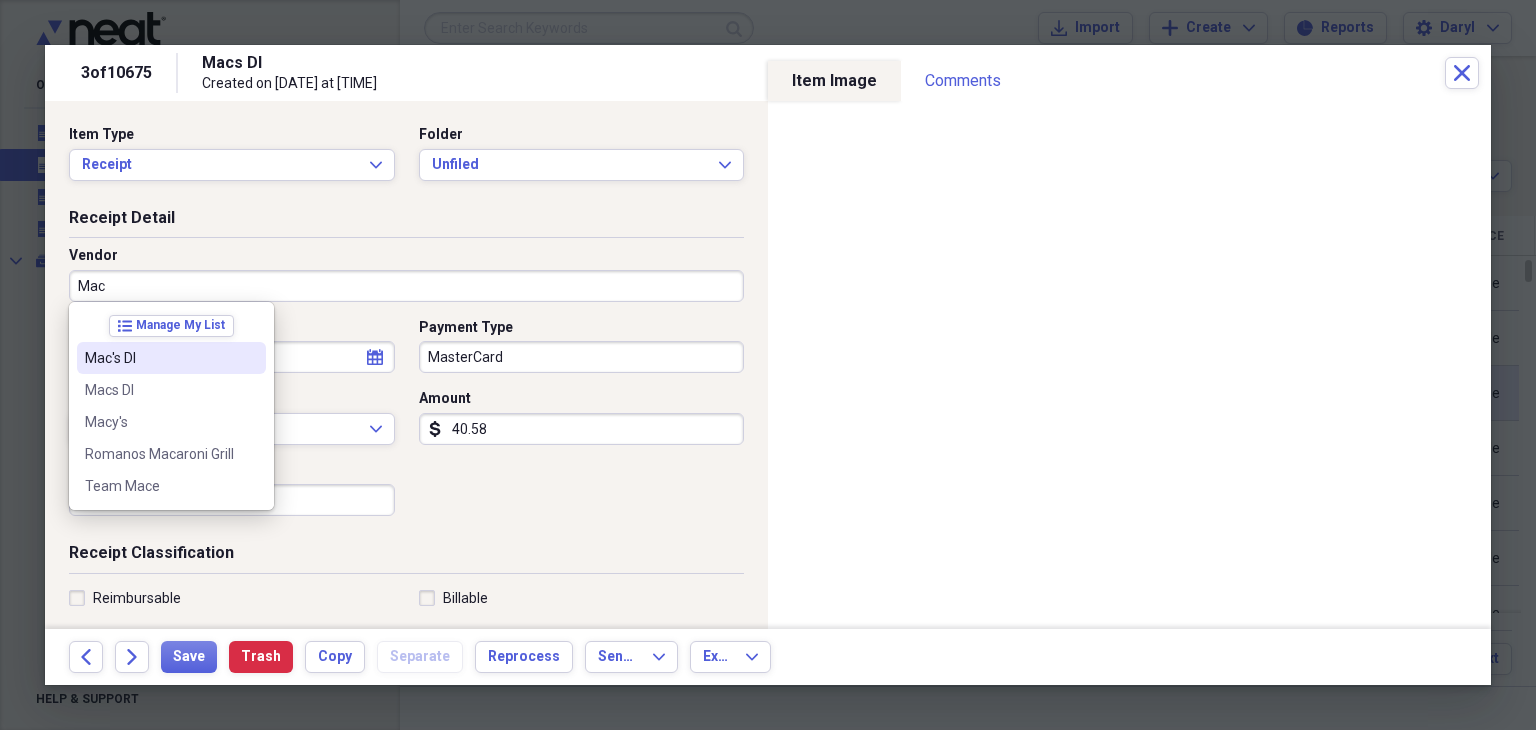 click on "Mac's DI" at bounding box center [171, 358] 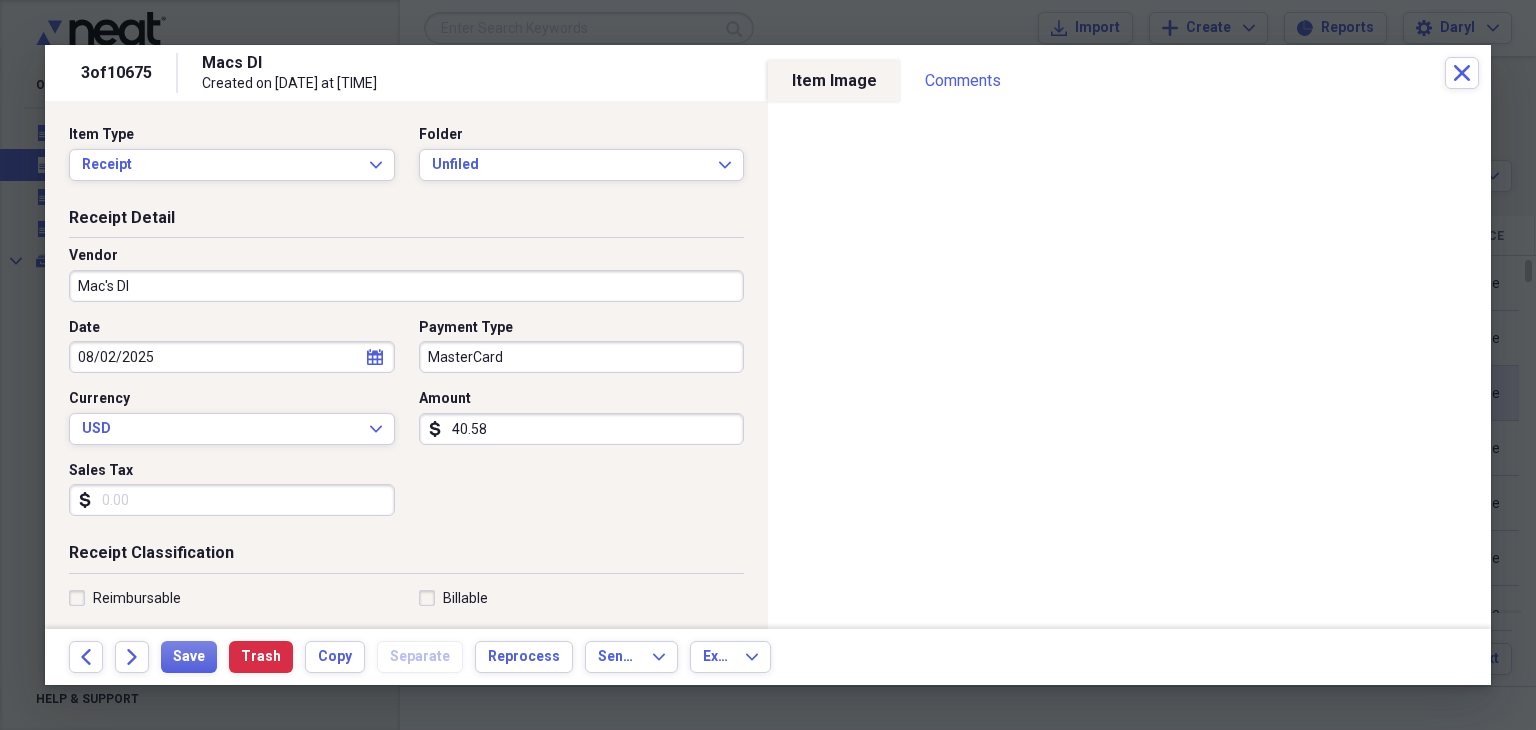click on "40.58" at bounding box center [582, 429] 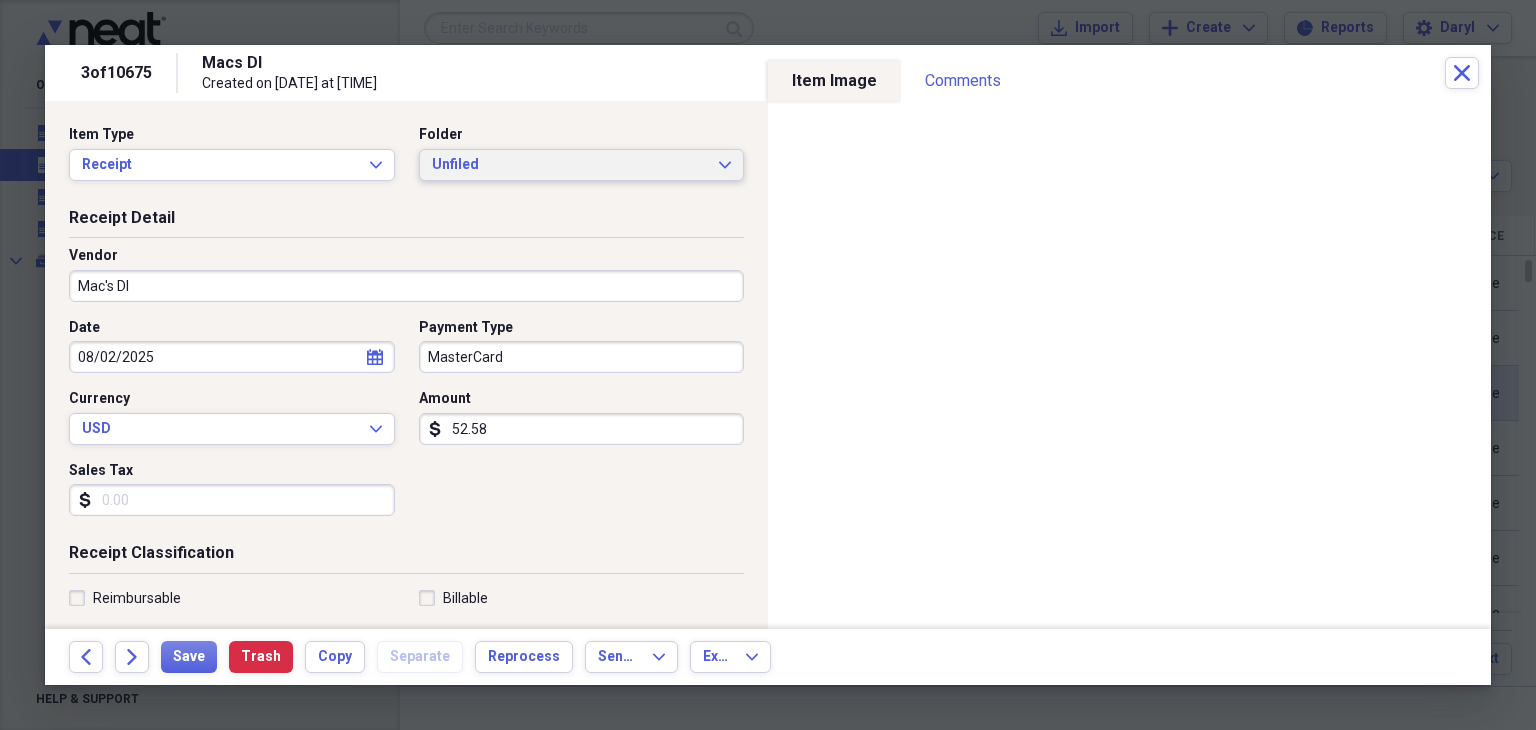 type on "52.58" 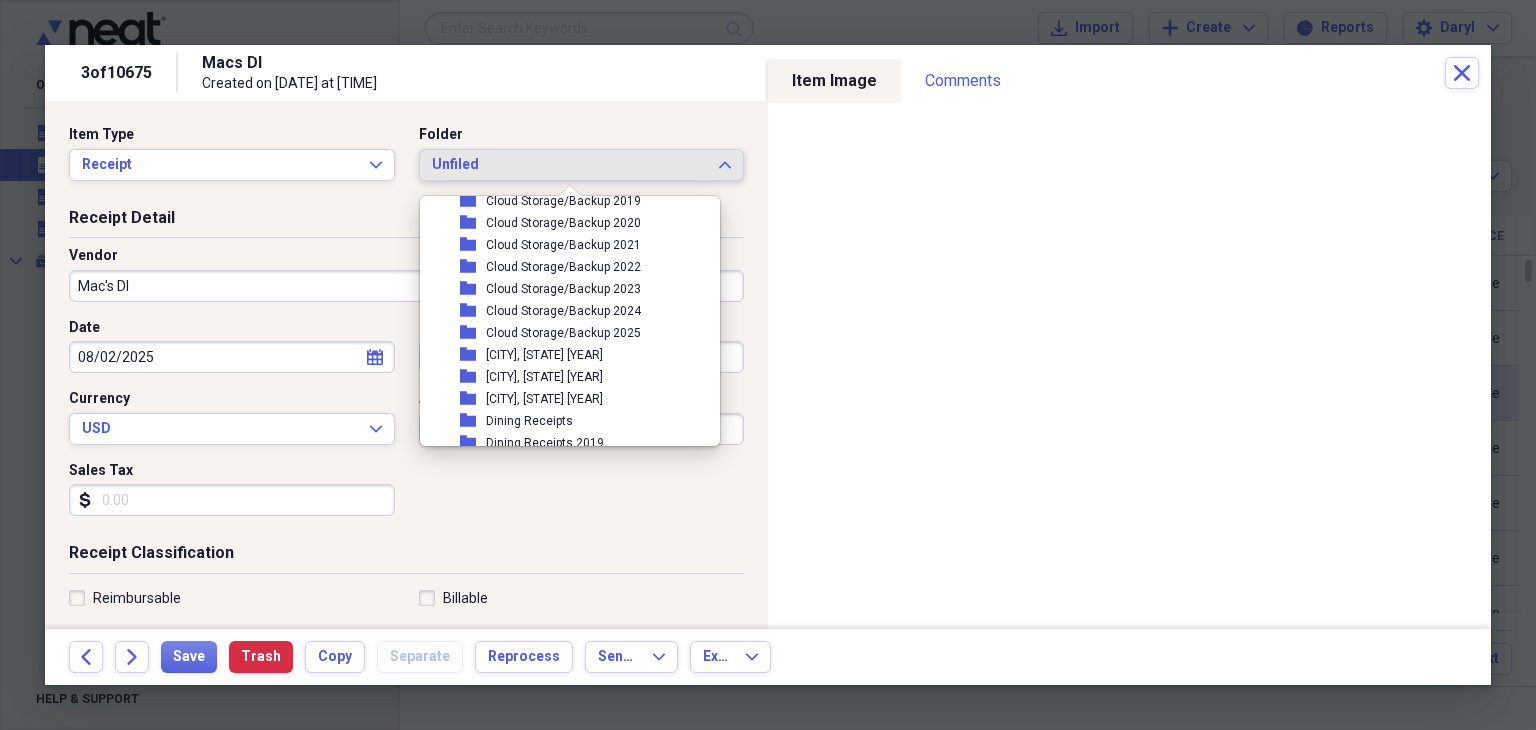 scroll, scrollTop: 1300, scrollLeft: 0, axis: vertical 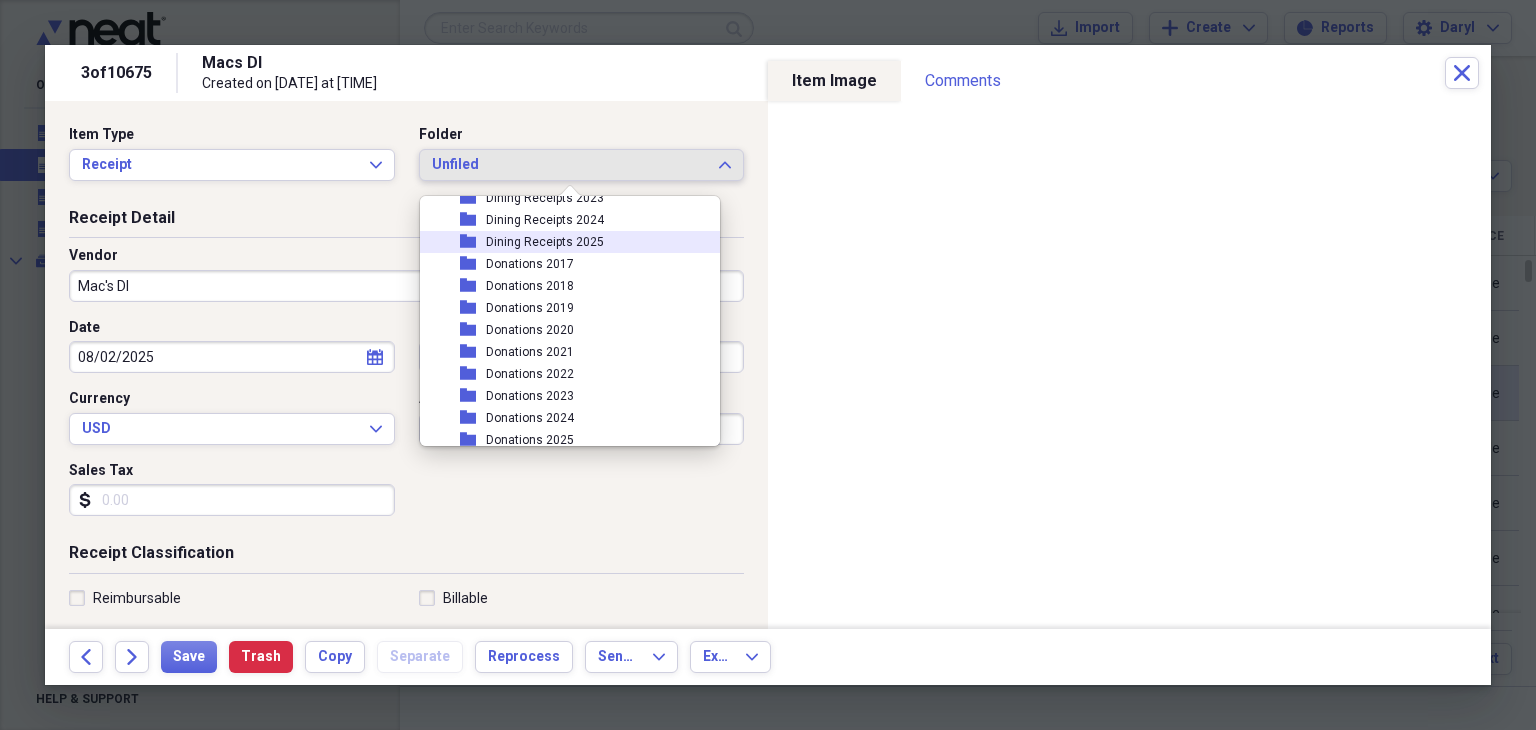 click on "folder Dining Receipts 2025" at bounding box center [562, 242] 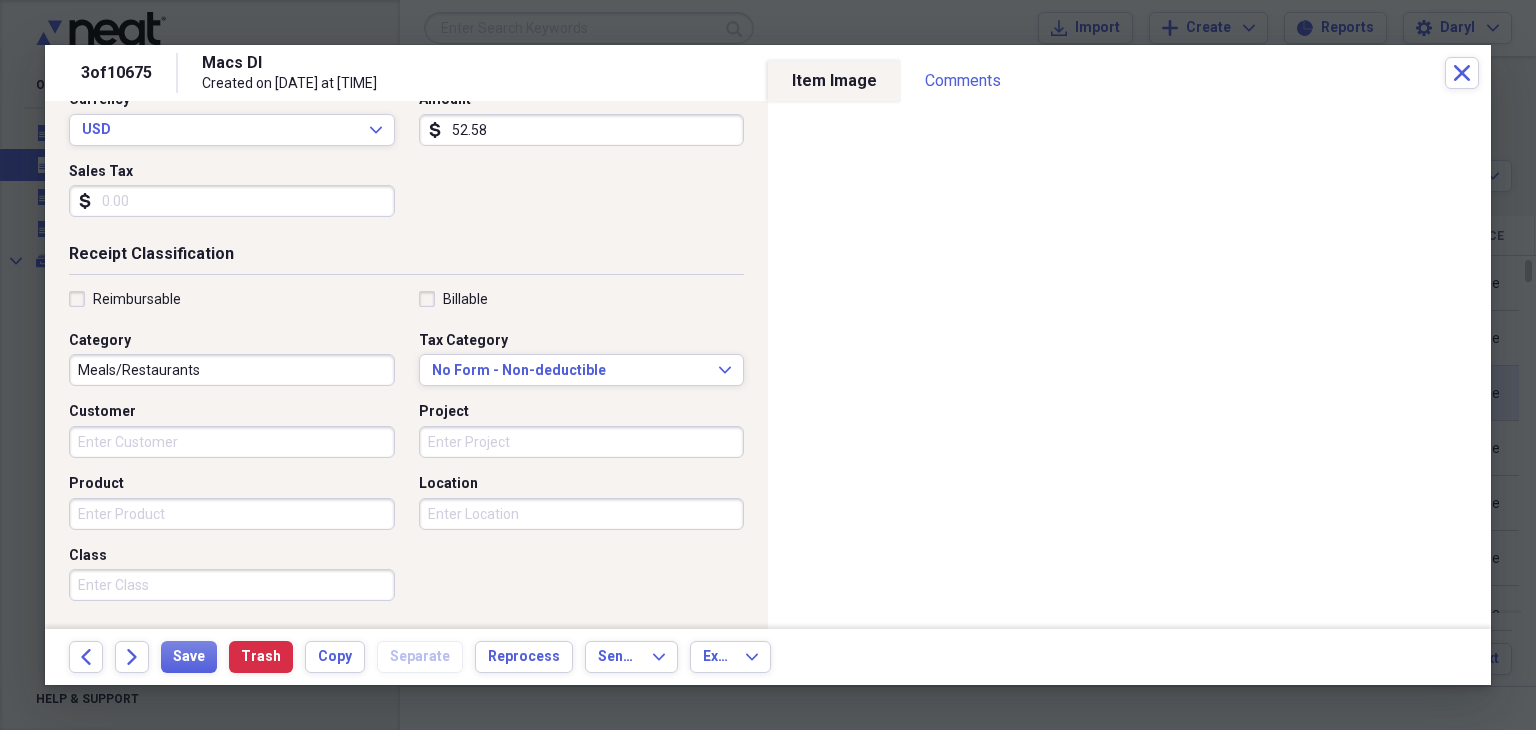 scroll, scrollTop: 300, scrollLeft: 0, axis: vertical 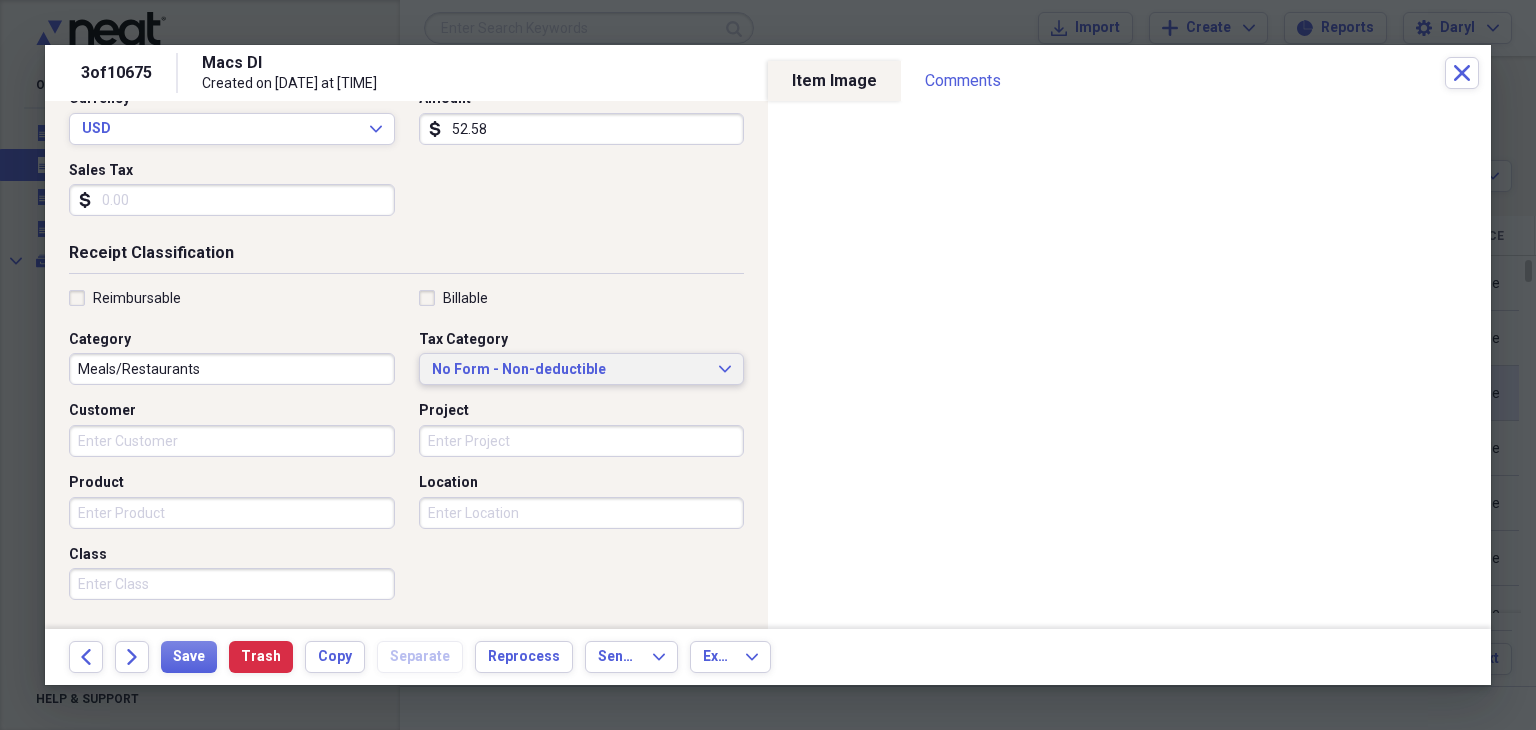 click on "No Form - Non-deductible" at bounding box center (570, 370) 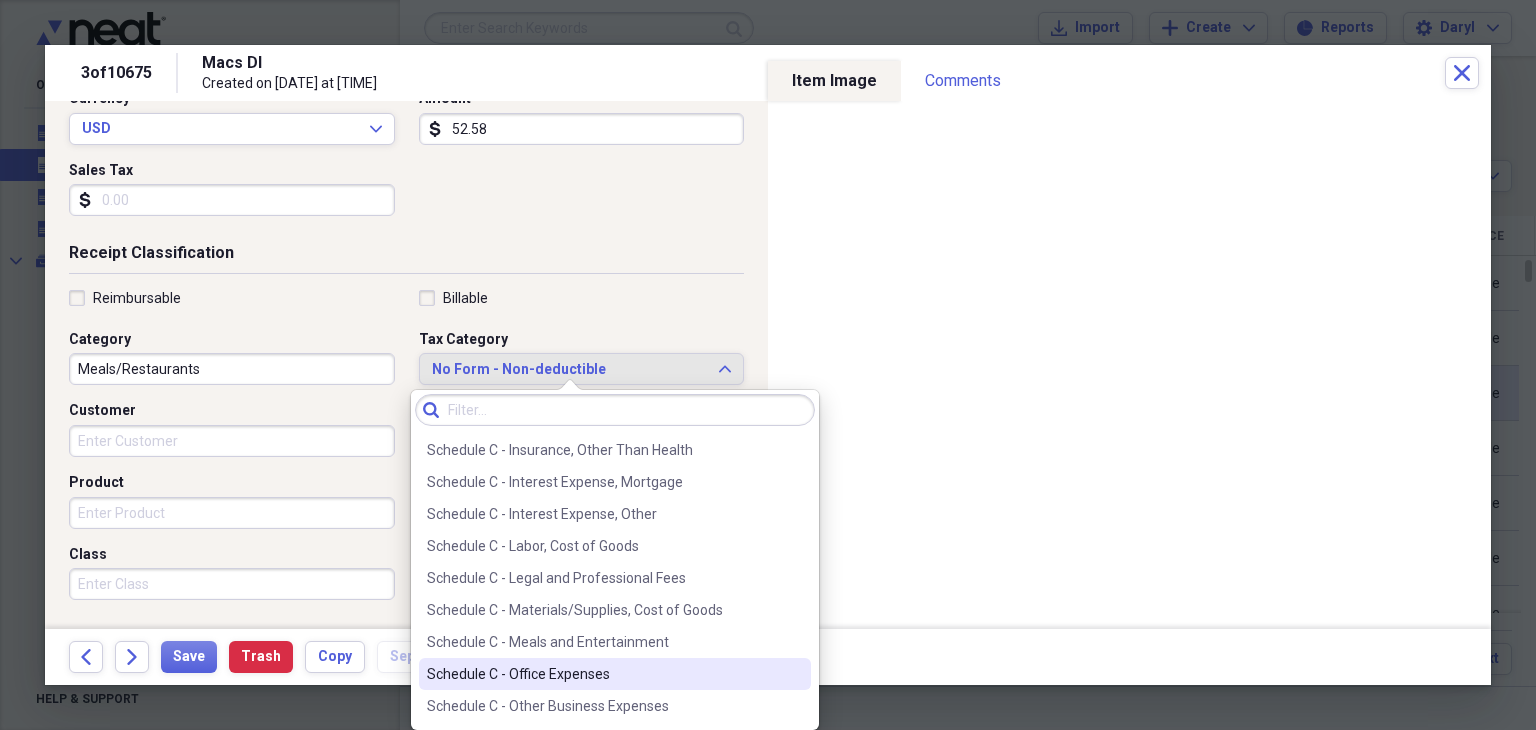 scroll, scrollTop: 3800, scrollLeft: 0, axis: vertical 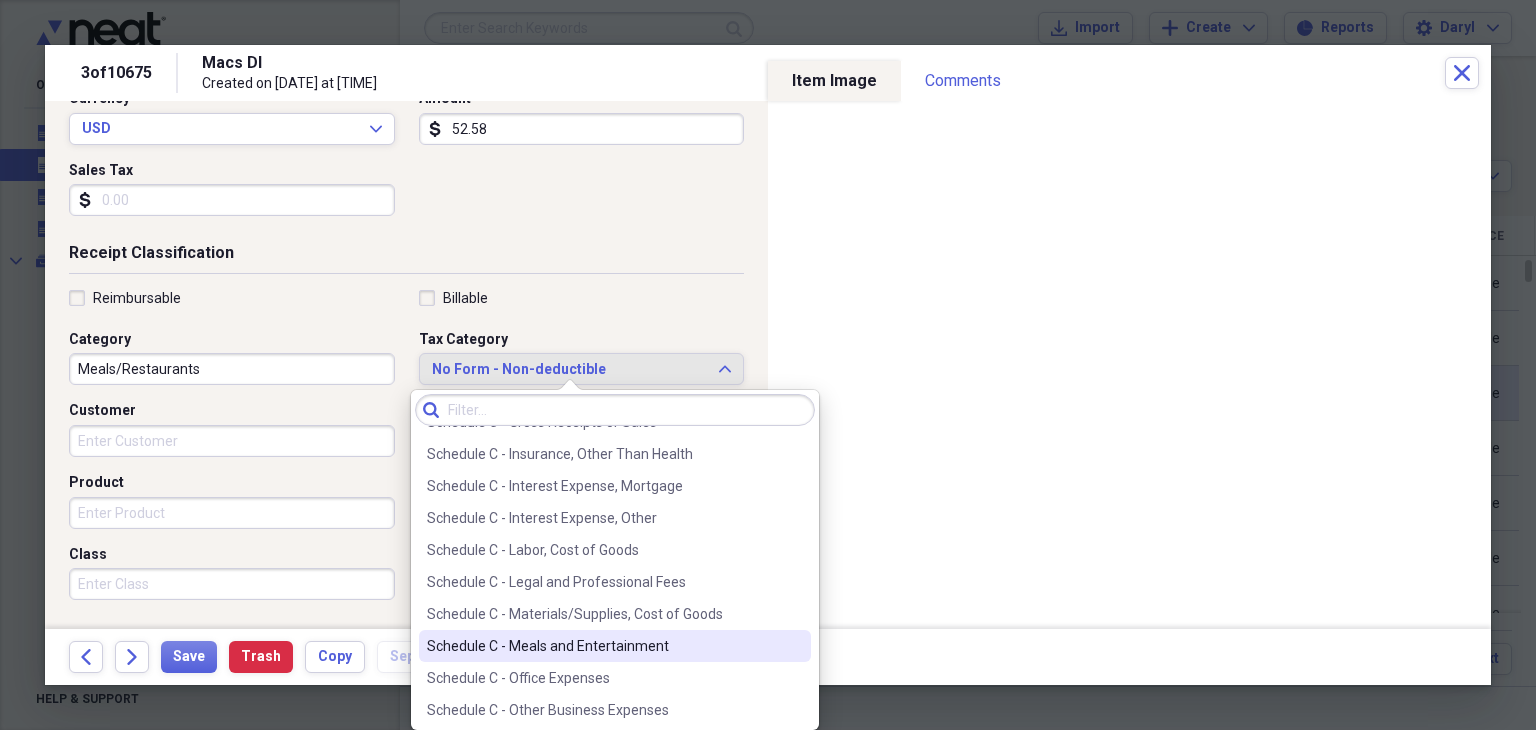 drag, startPoint x: 541, startPoint y: 637, endPoint x: 525, endPoint y: 629, distance: 17.888544 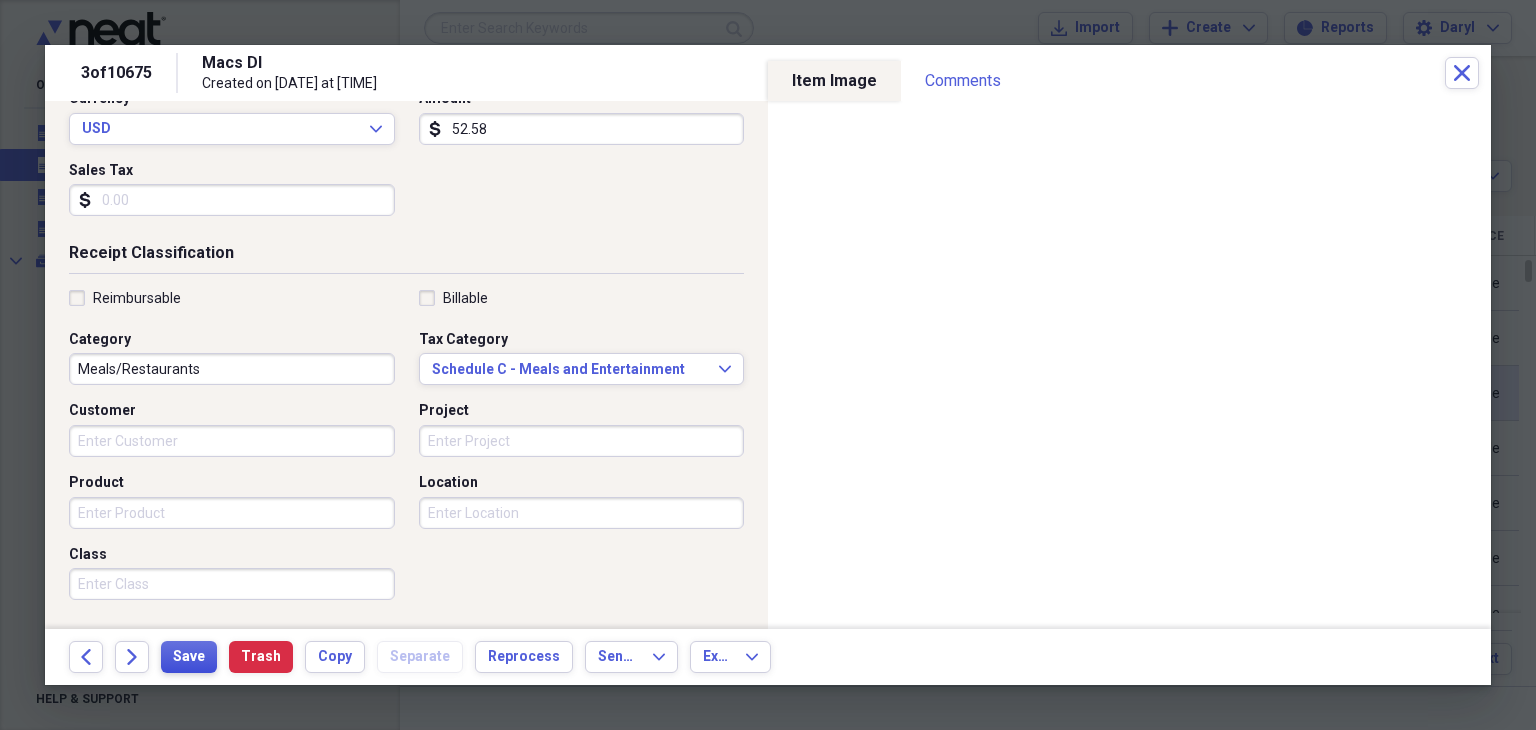 click on "Save" at bounding box center (189, 657) 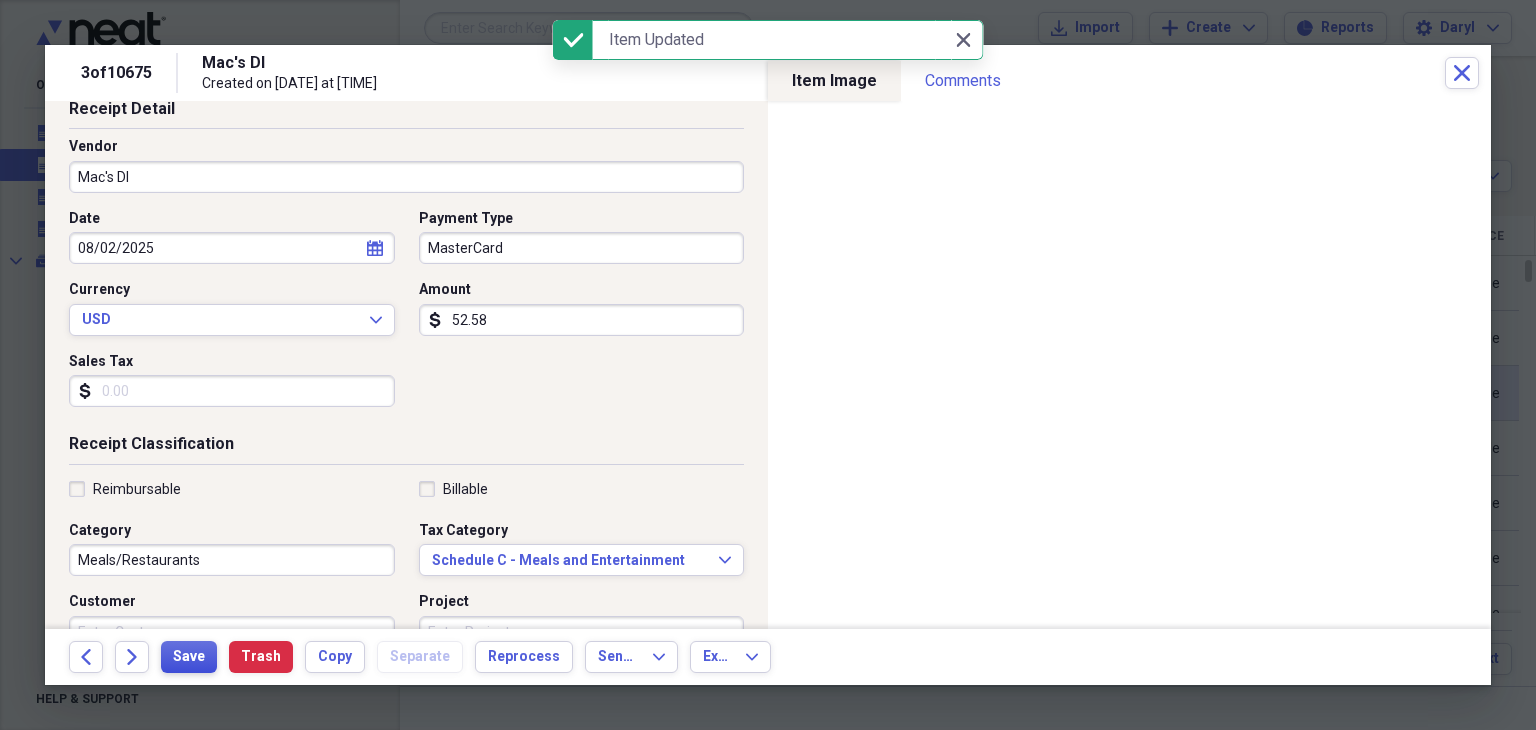scroll, scrollTop: 0, scrollLeft: 0, axis: both 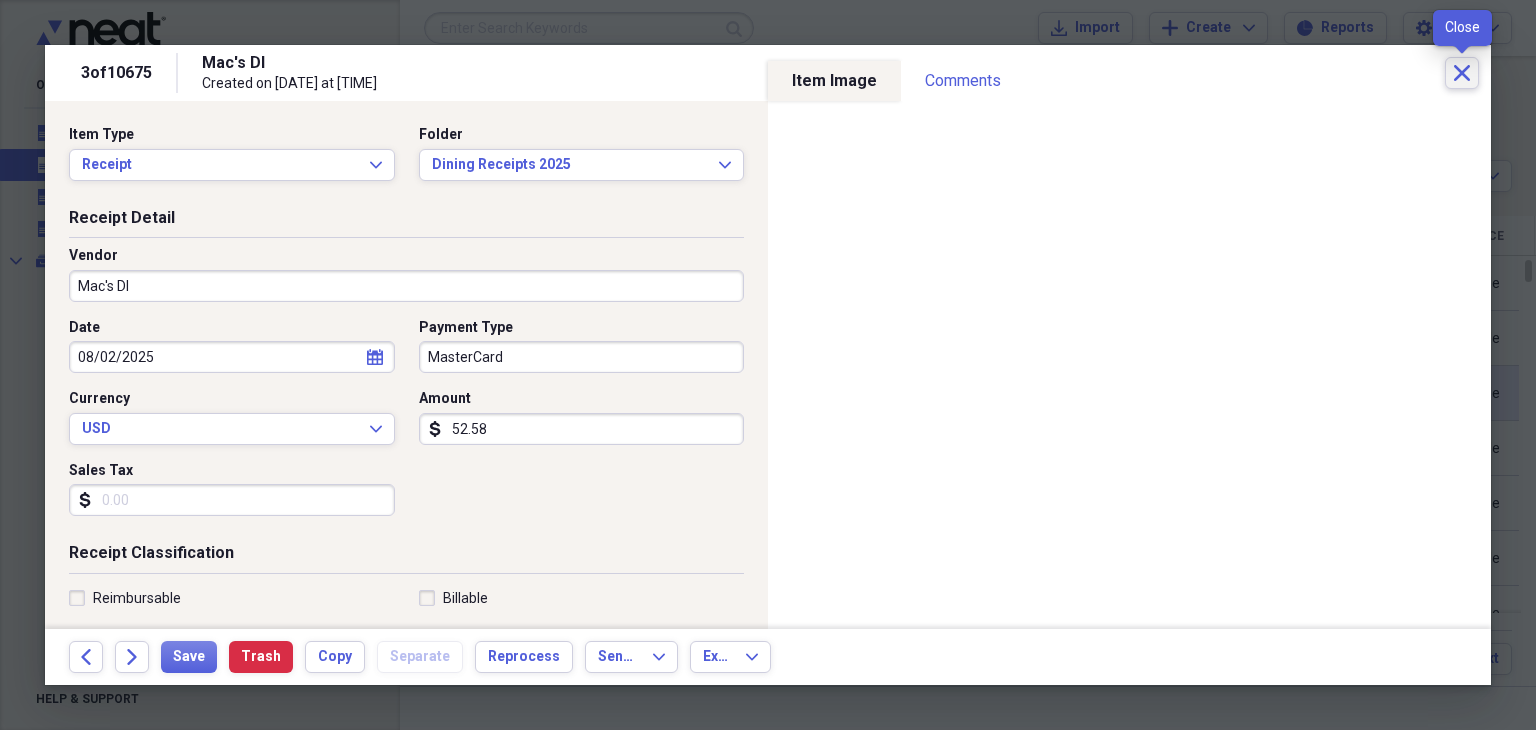 click 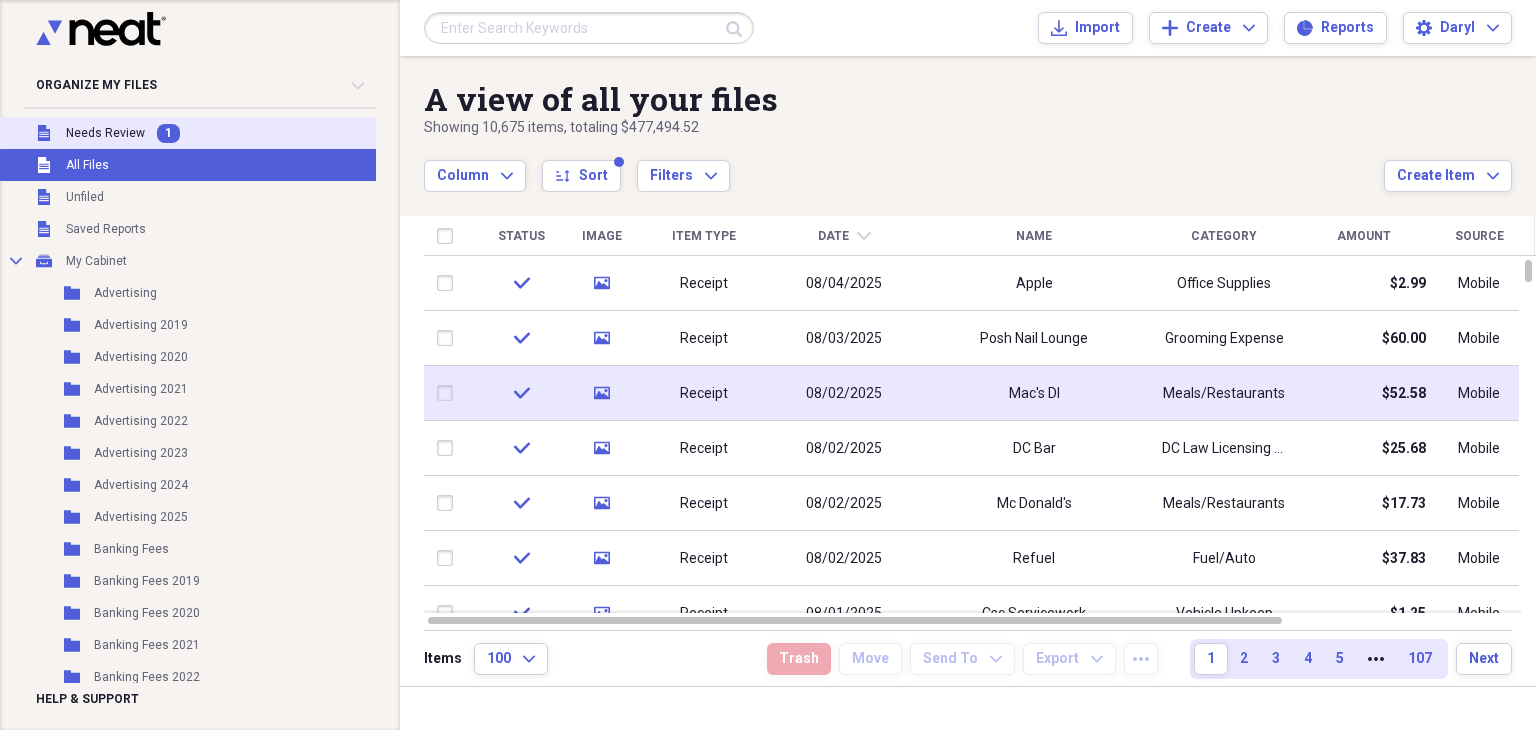 click on "Unfiled Needs Review 1" at bounding box center (189, 133) 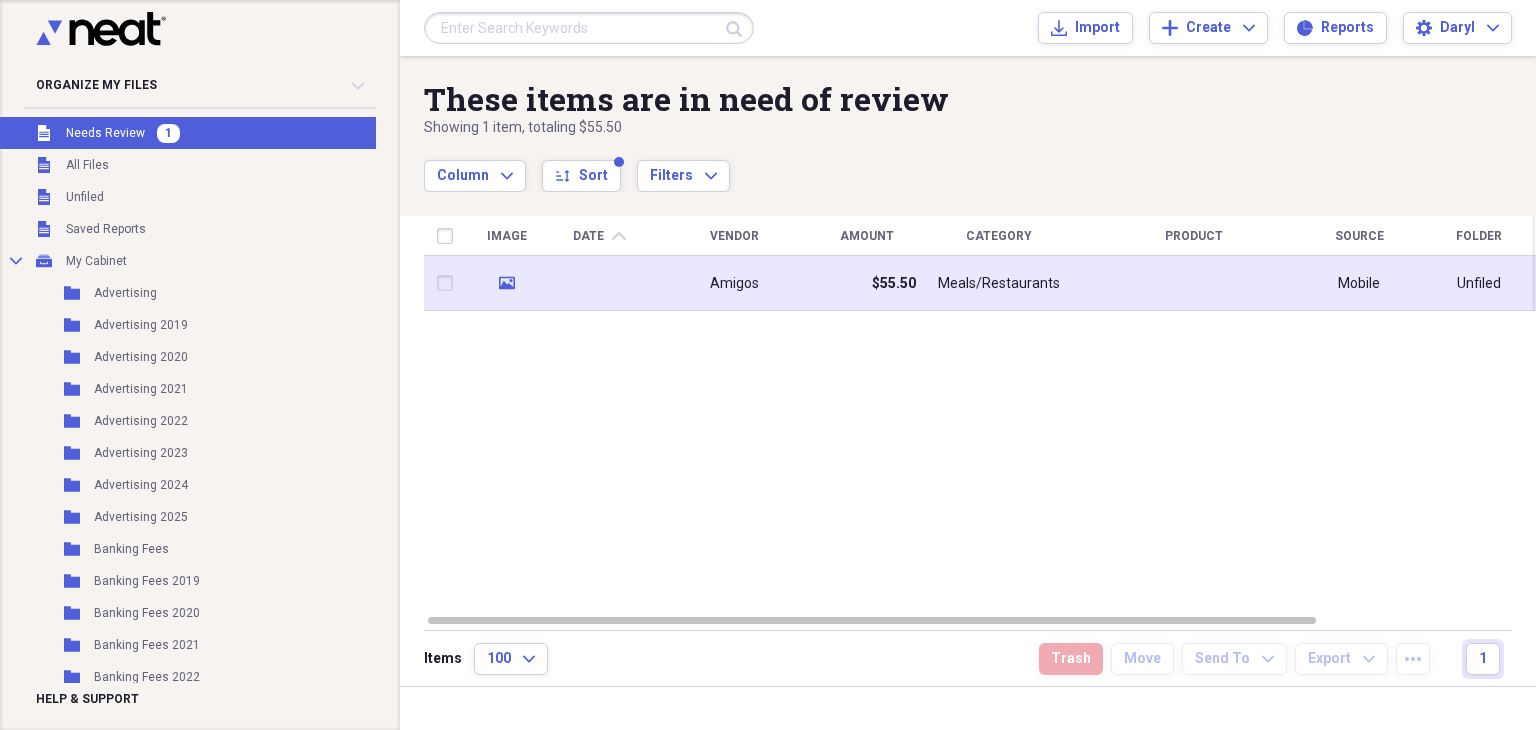 click on "Amigos" at bounding box center [734, 284] 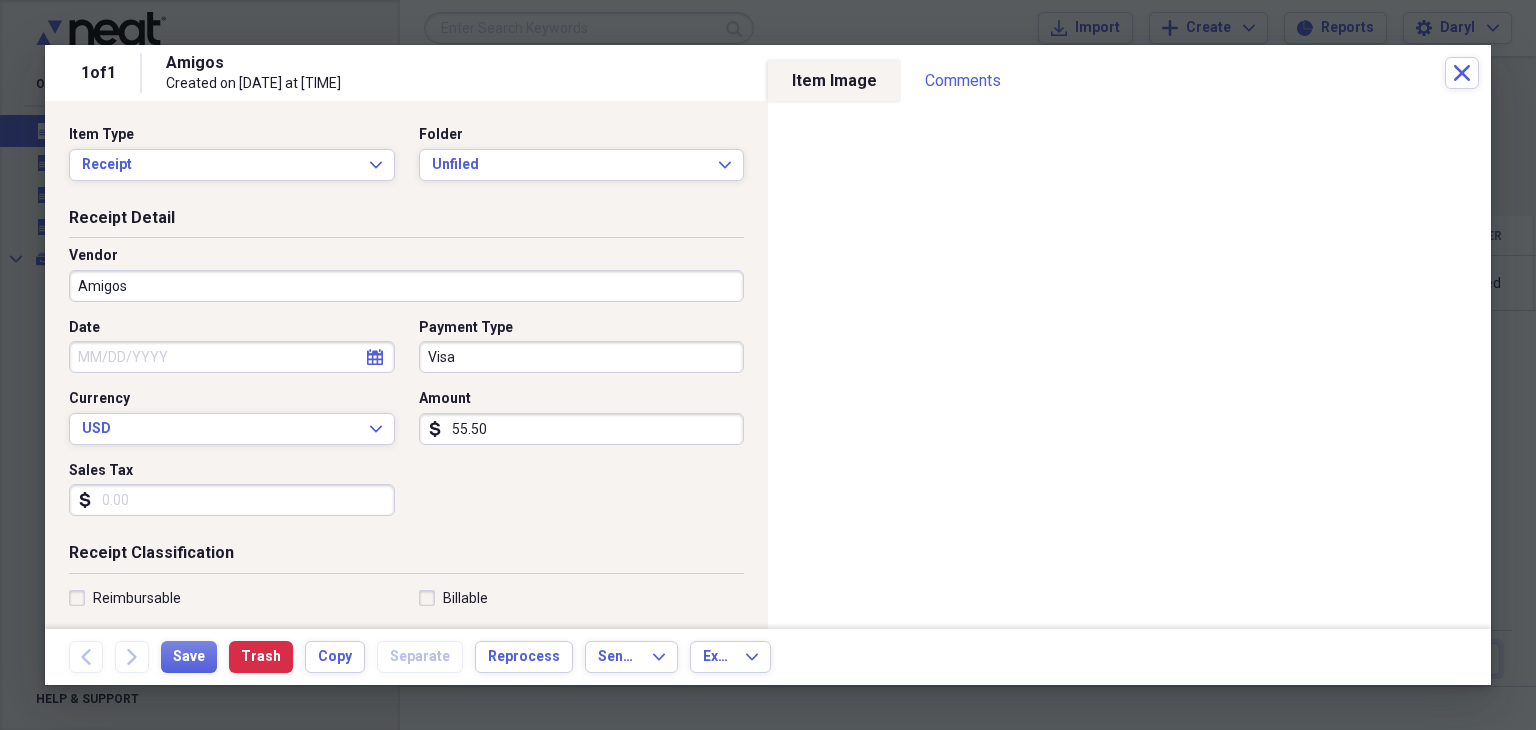 click on "55.50" at bounding box center [582, 429] 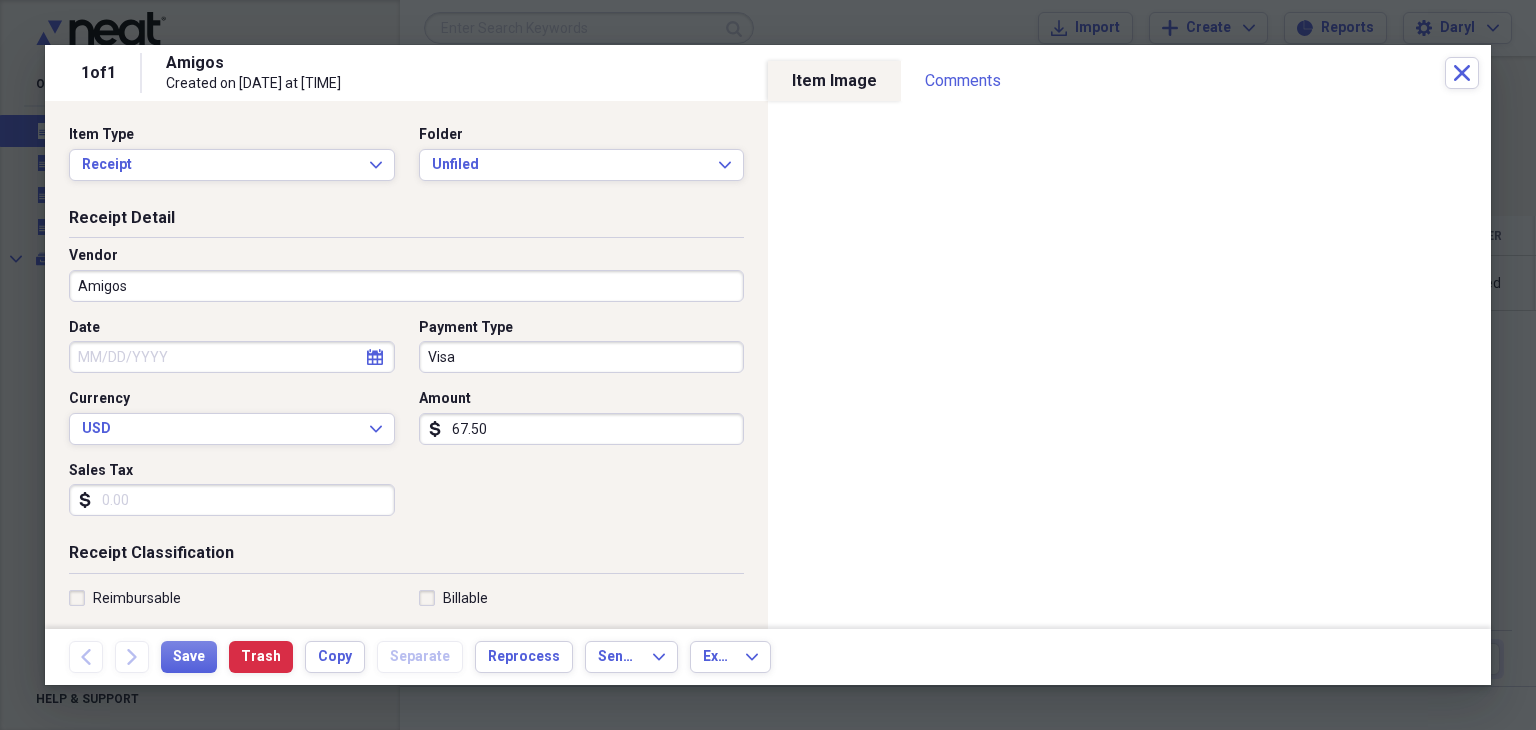 type on "67.50" 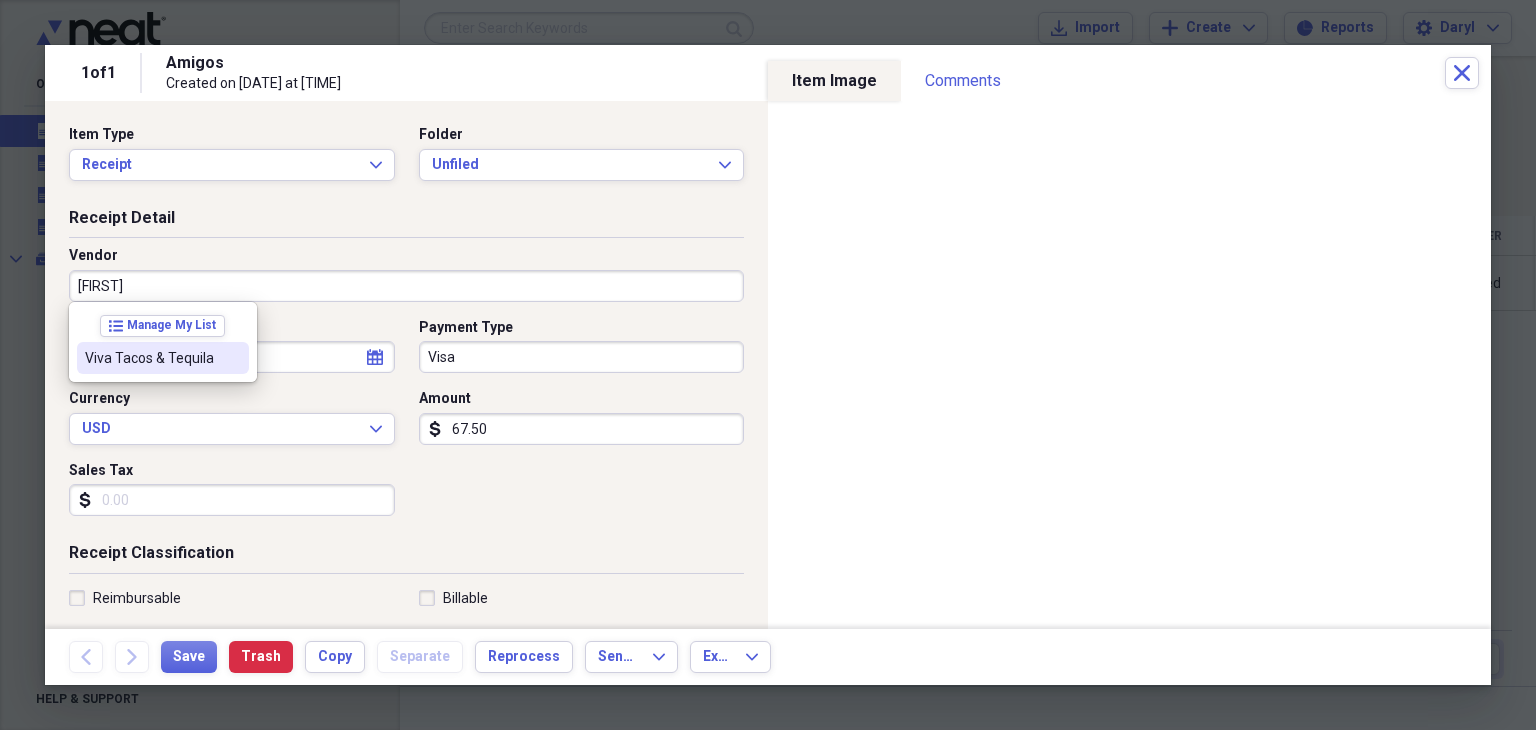 click on "Viva Tacos & Tequila" at bounding box center (151, 358) 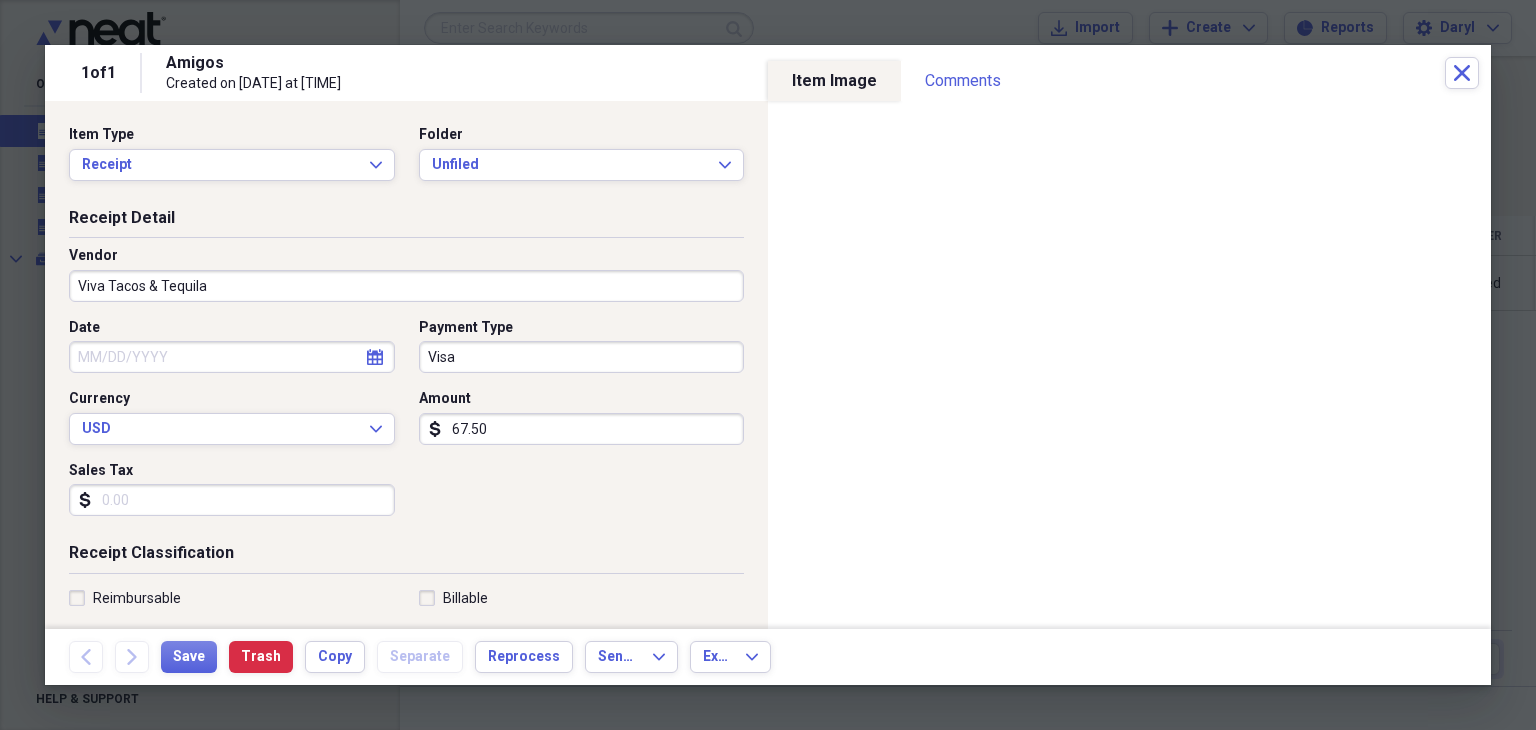 click 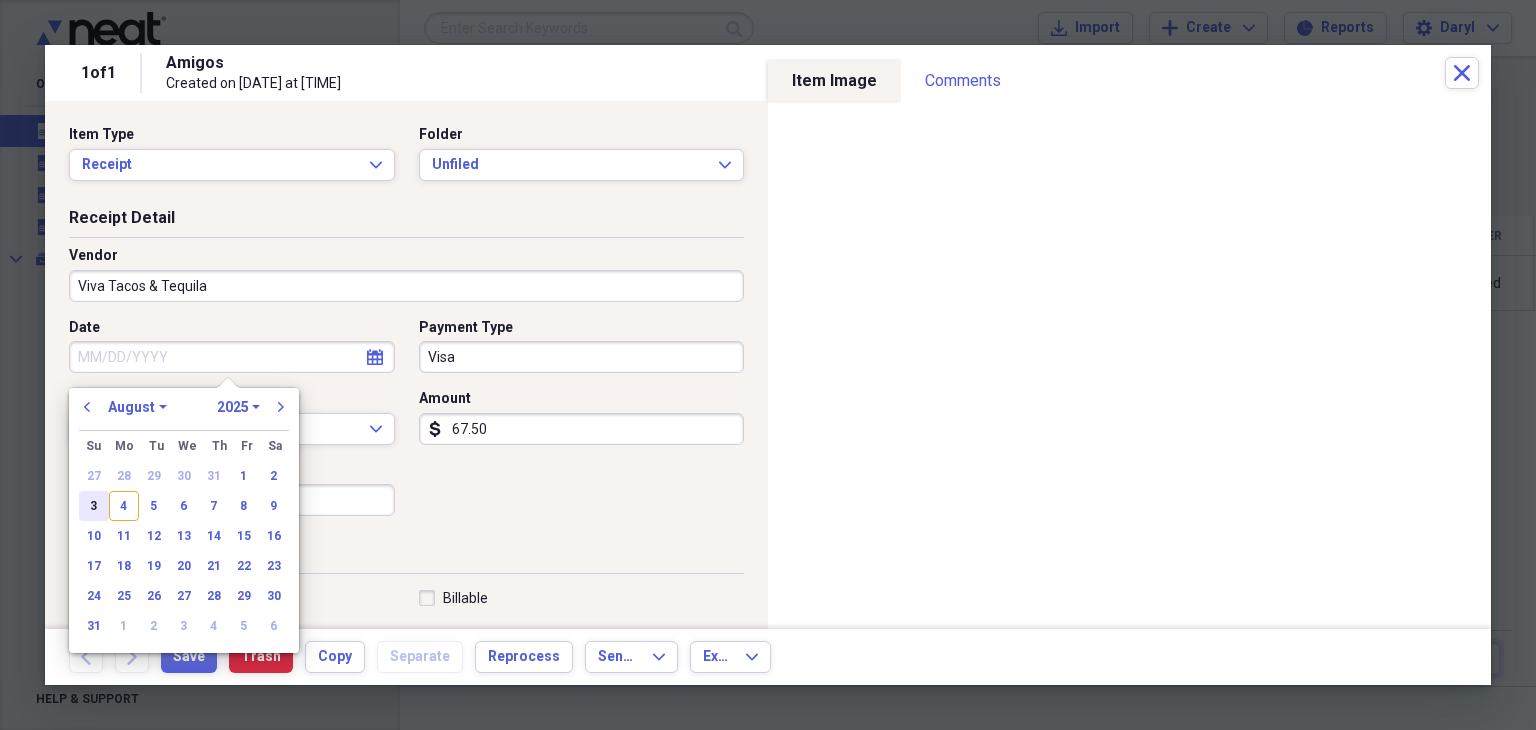 click on "3" at bounding box center [94, 506] 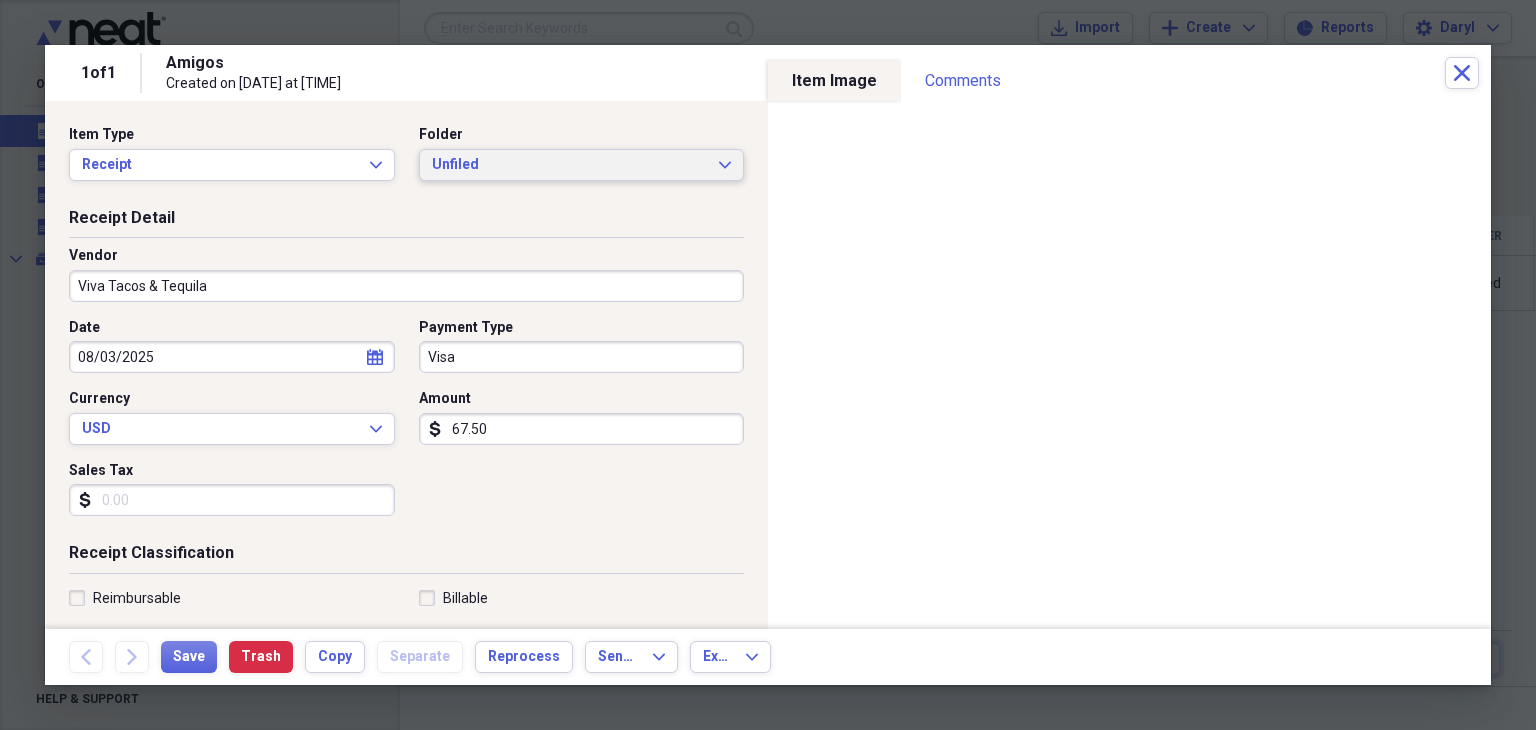 click on "Unfiled" at bounding box center [570, 165] 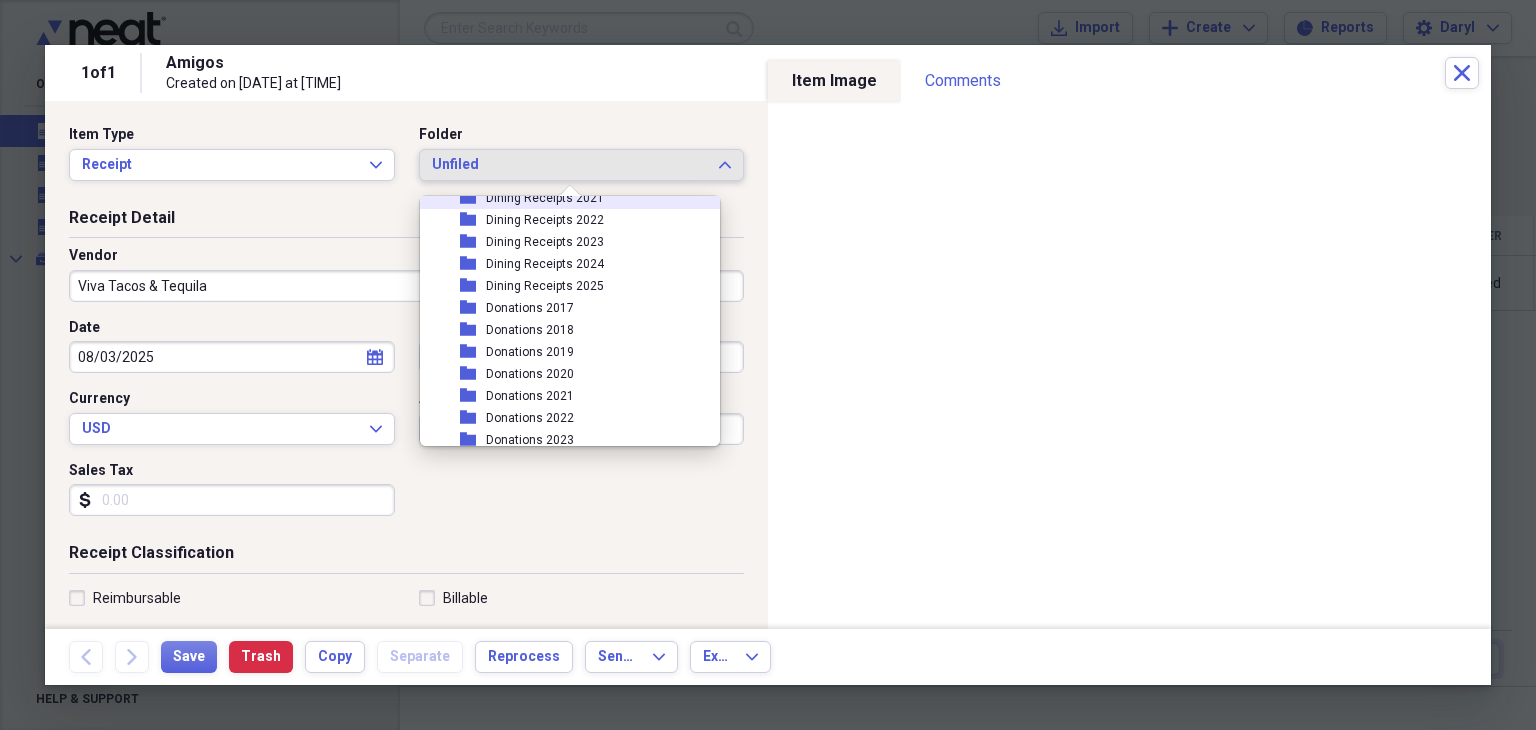 scroll, scrollTop: 1300, scrollLeft: 0, axis: vertical 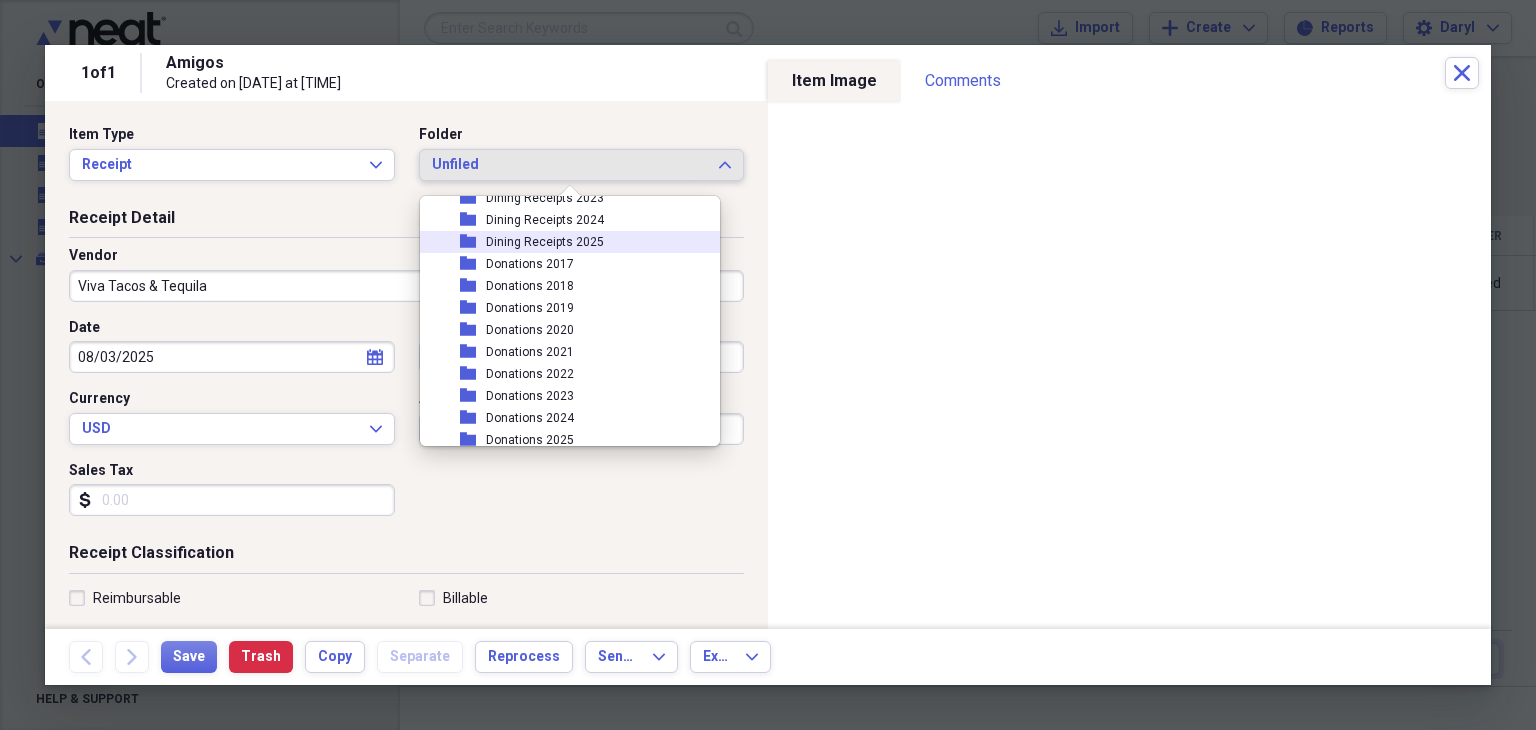 click on "Dining Receipts 2025" at bounding box center (545, 242) 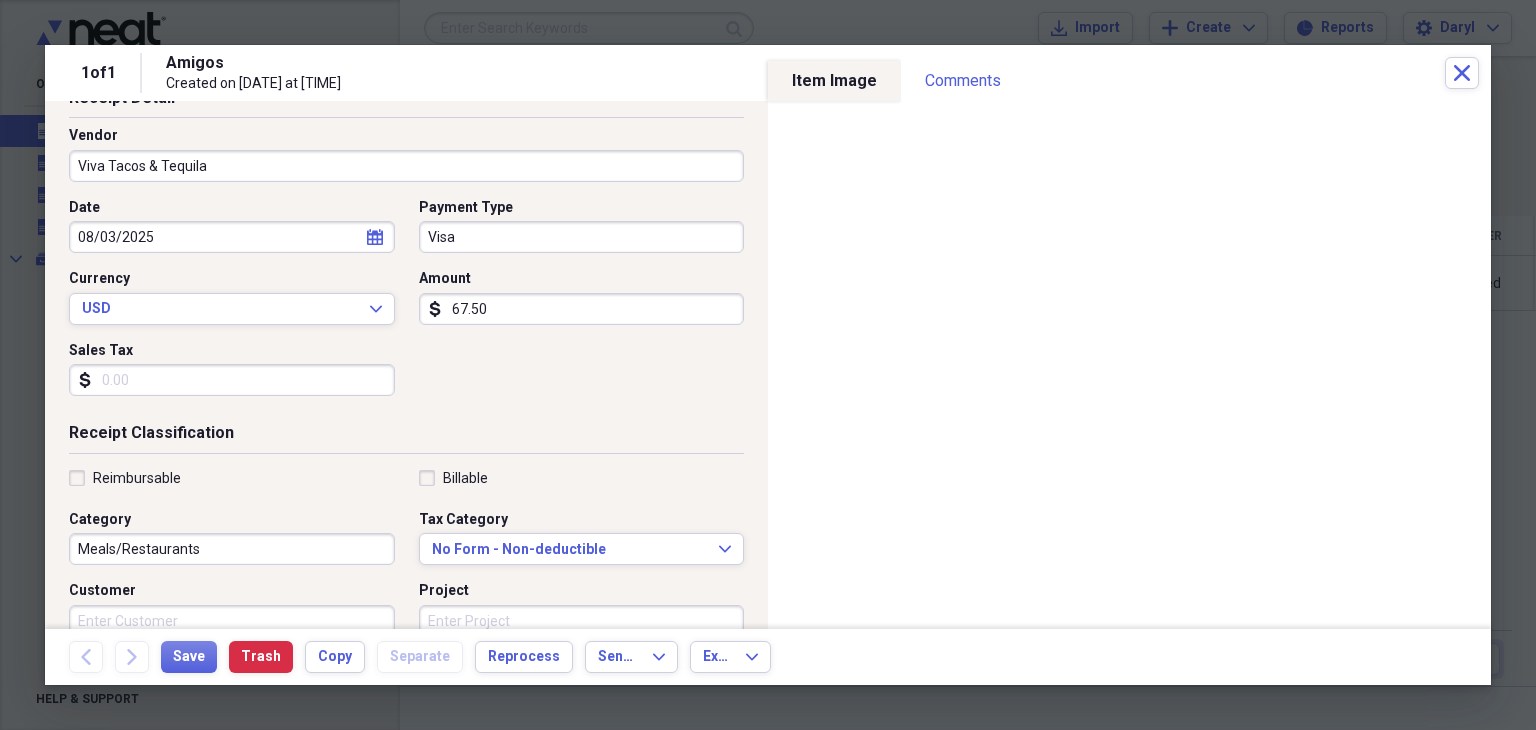 scroll, scrollTop: 300, scrollLeft: 0, axis: vertical 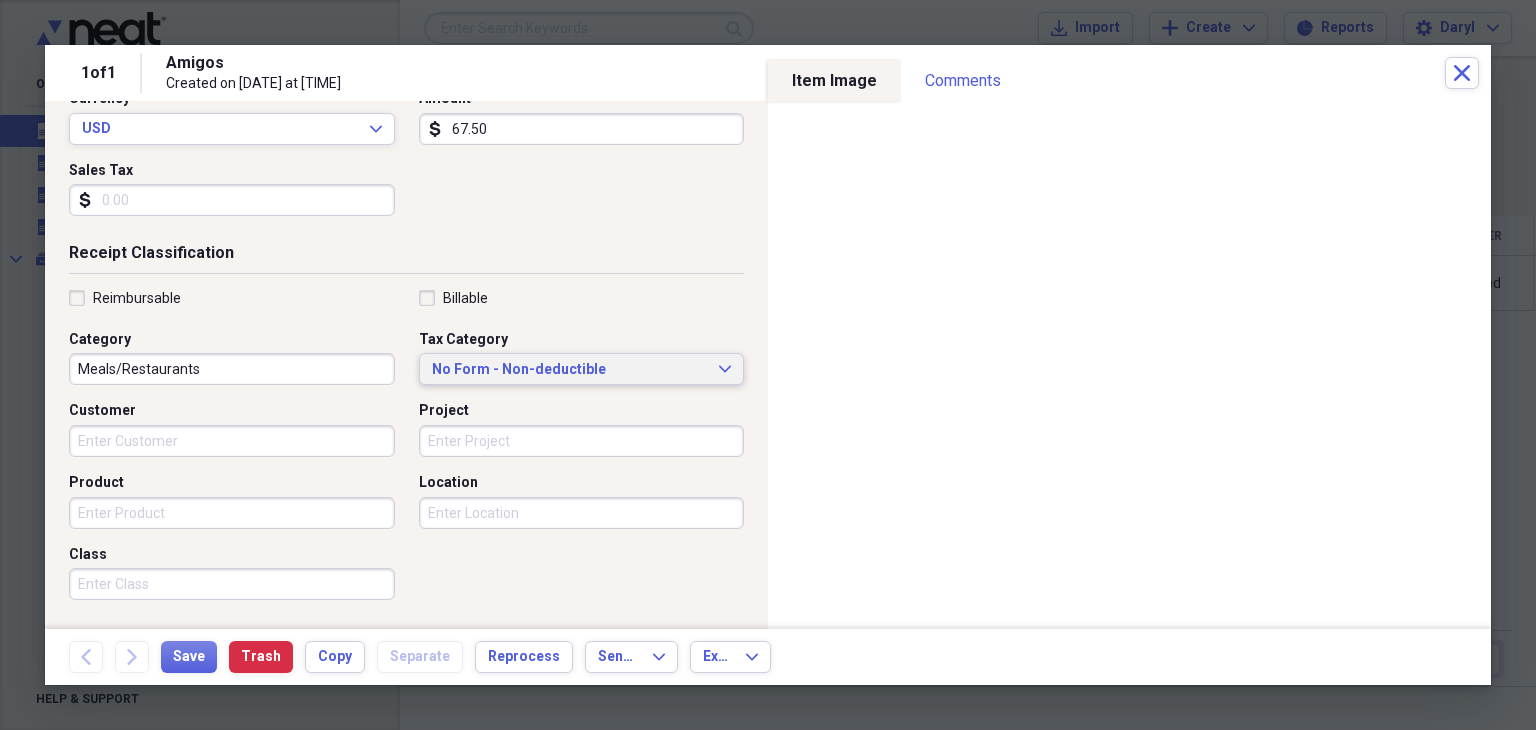 click on "No Form - Non-deductible" at bounding box center (570, 370) 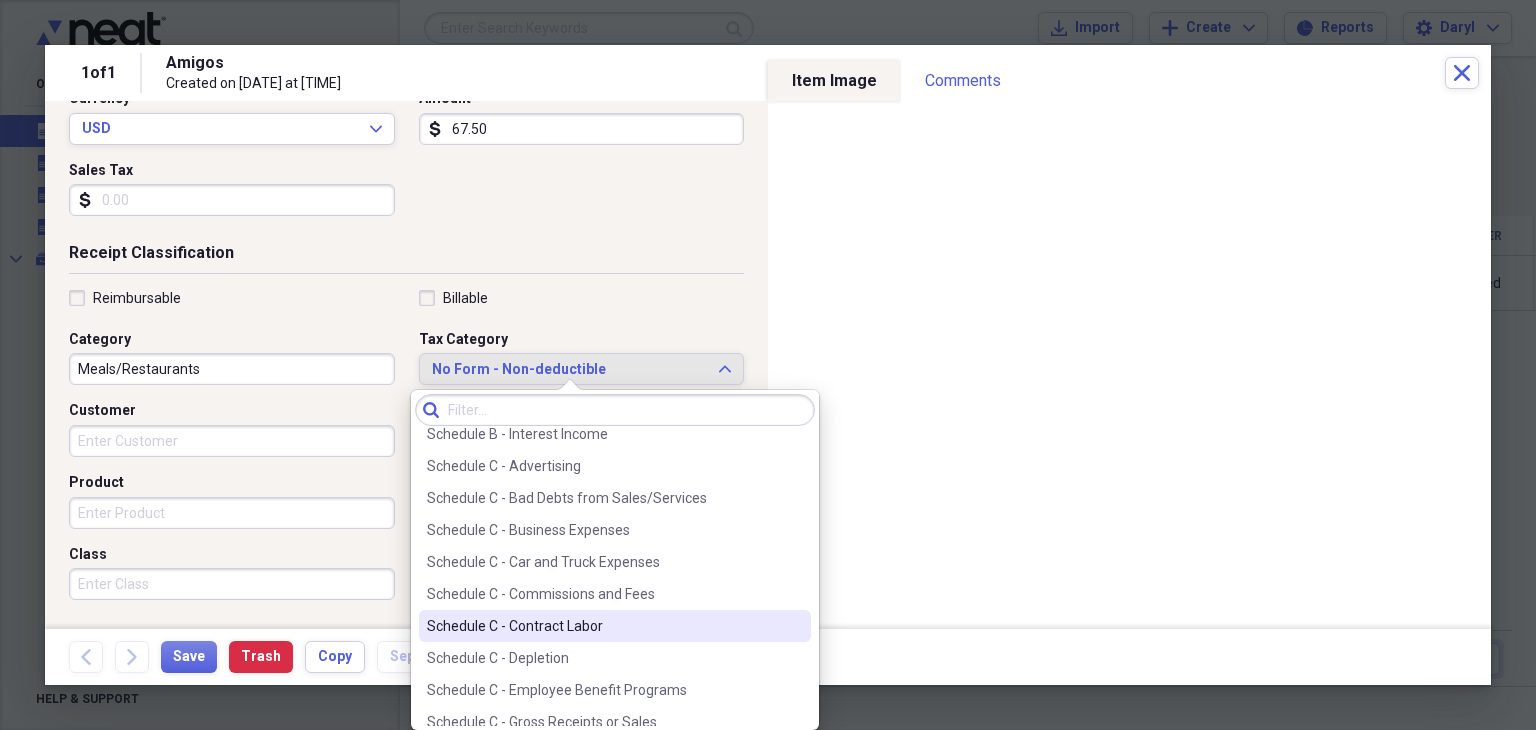 scroll, scrollTop: 3900, scrollLeft: 0, axis: vertical 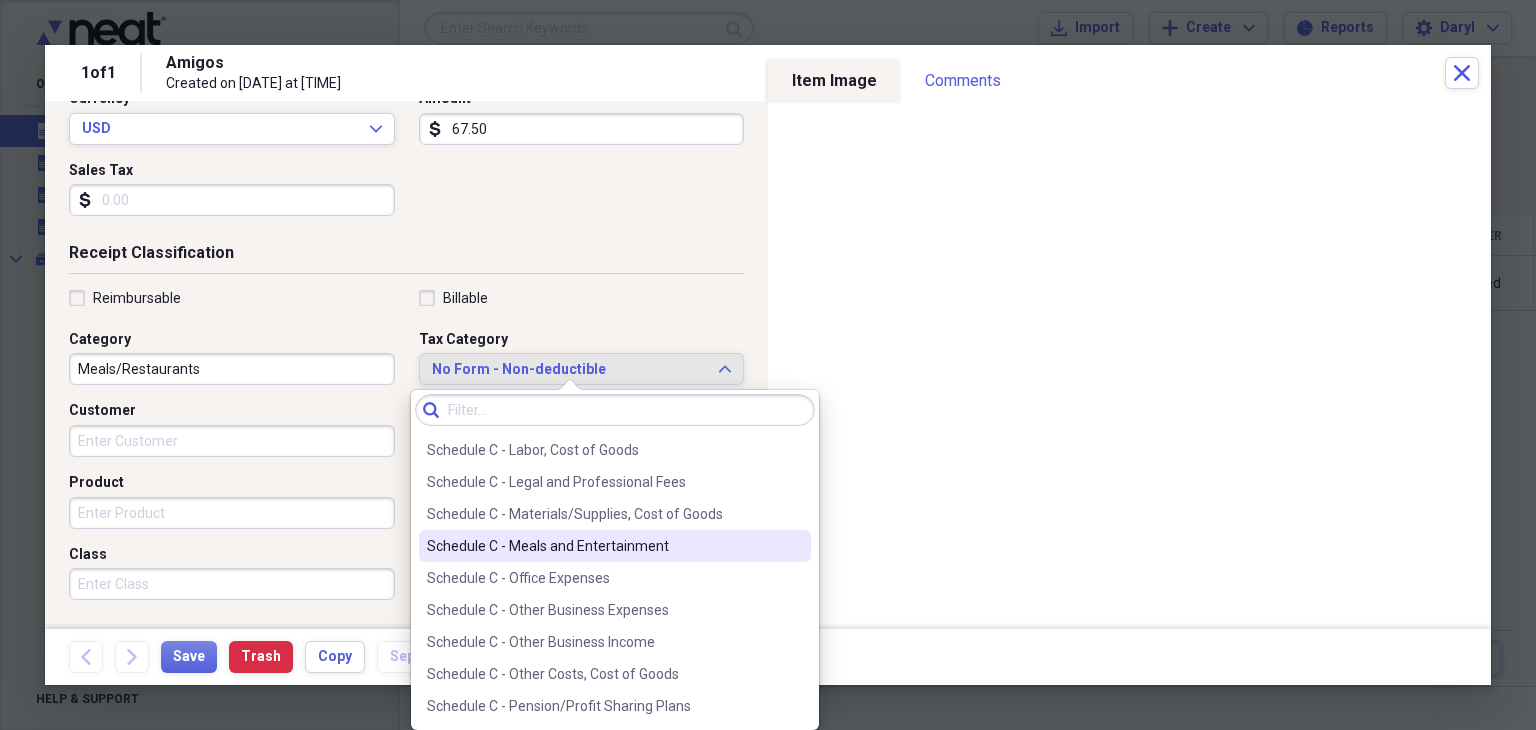 click on "Schedule C - Meals and Entertainment" at bounding box center [603, 546] 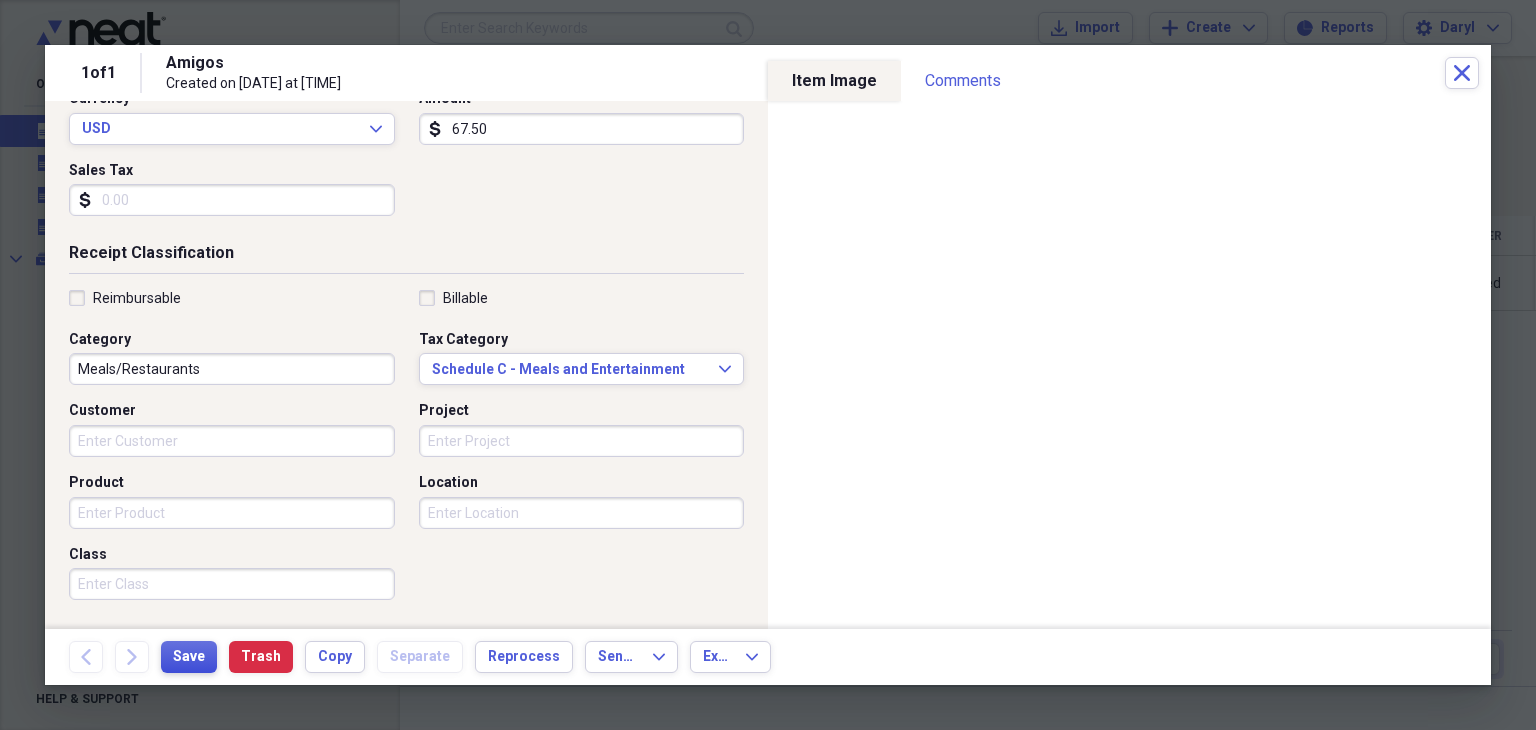 click on "Save" at bounding box center (189, 657) 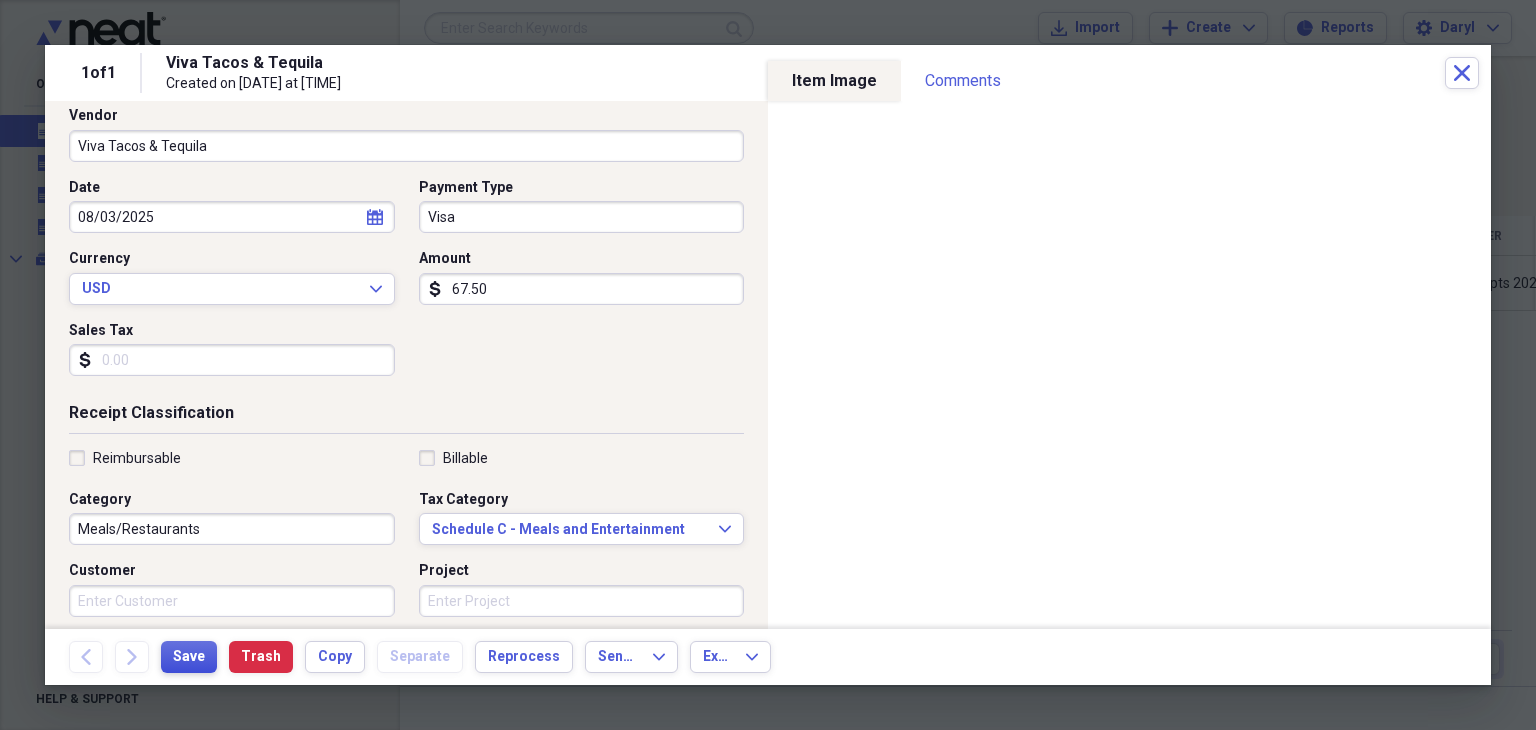 scroll, scrollTop: 0, scrollLeft: 0, axis: both 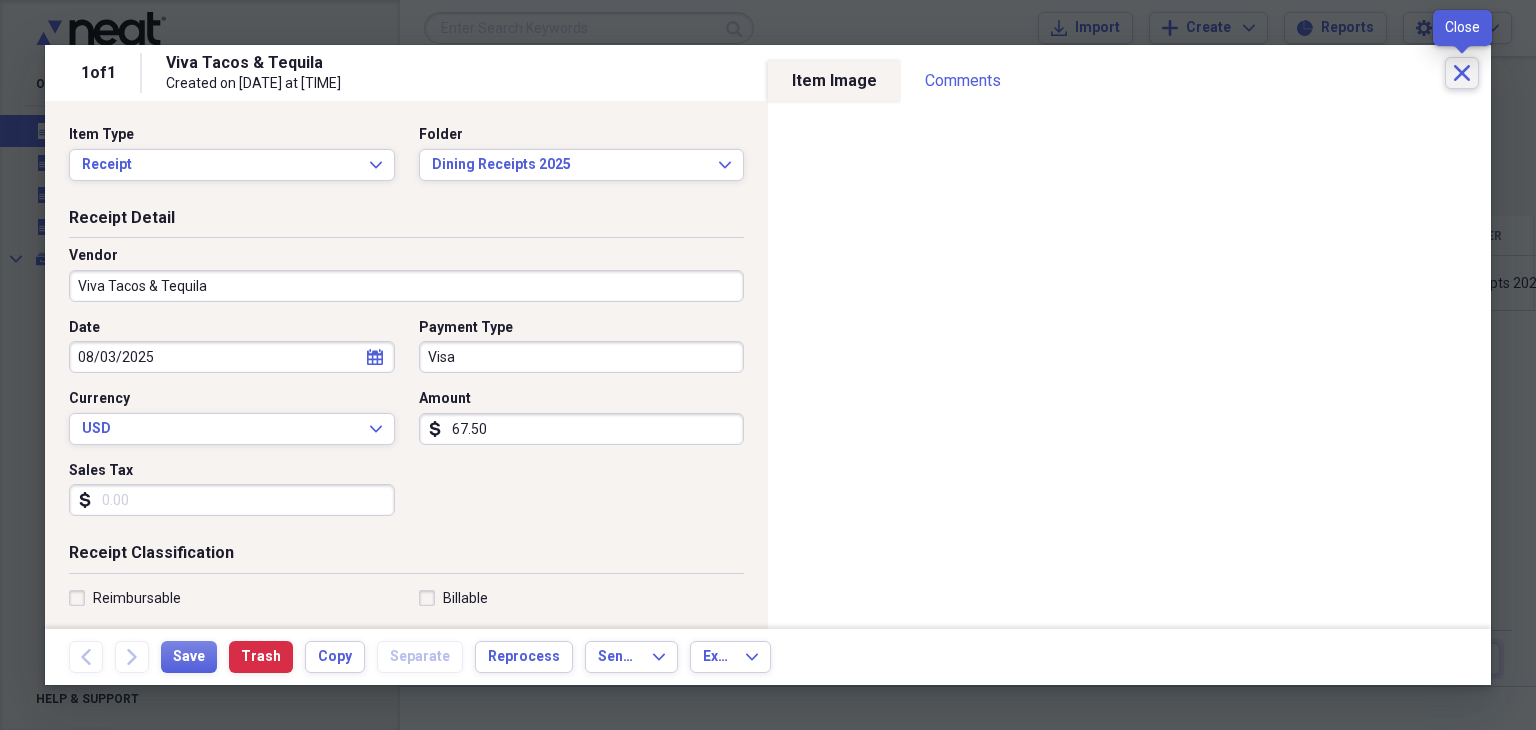 click on "Close" 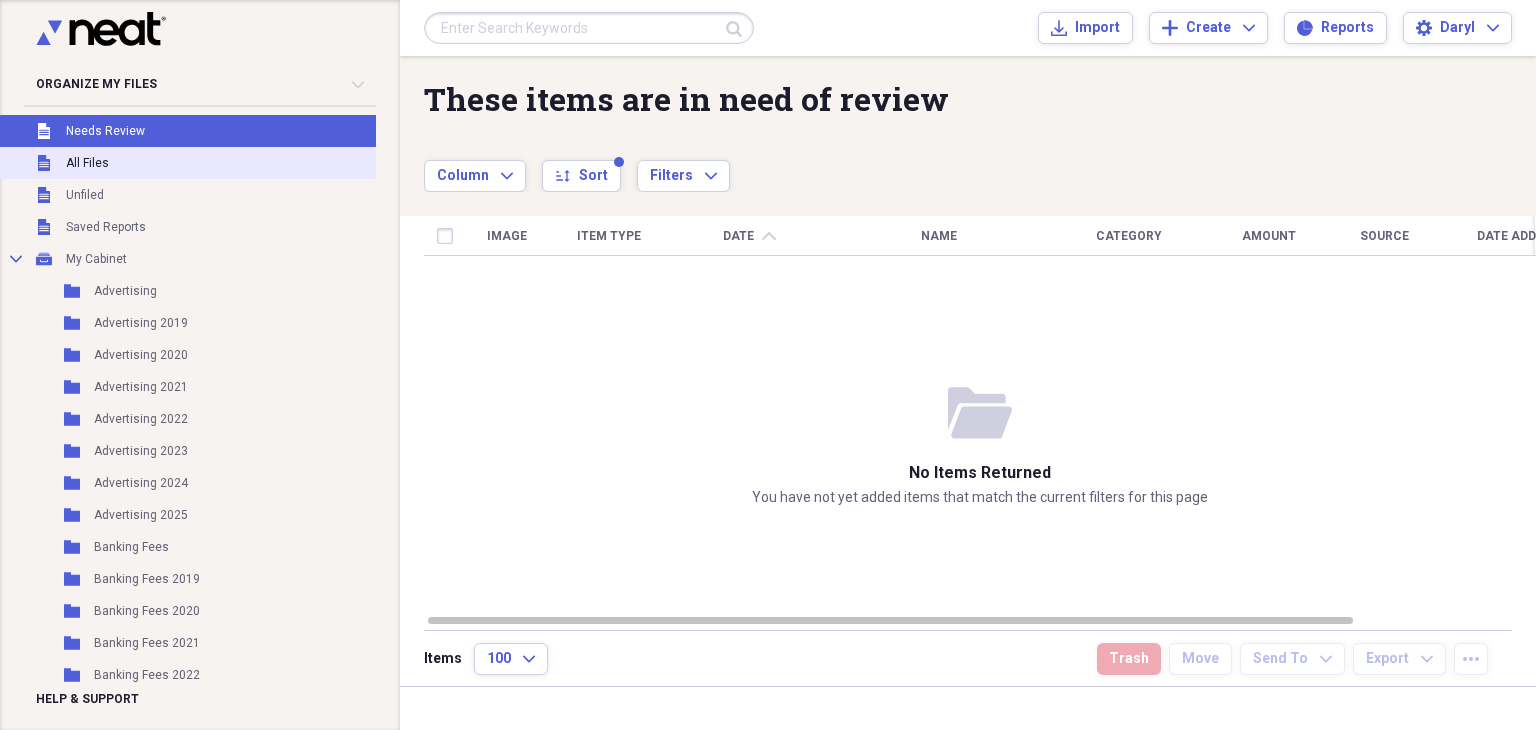 click on "All Files" at bounding box center [87, 163] 